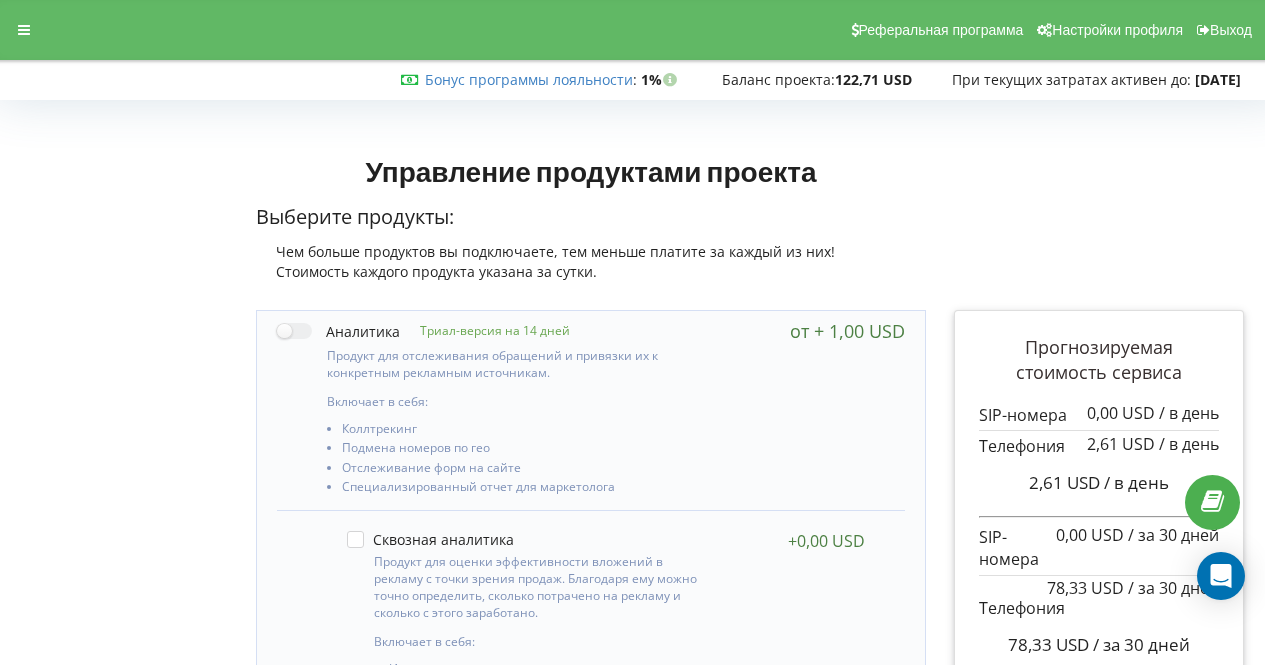 scroll, scrollTop: 0, scrollLeft: 0, axis: both 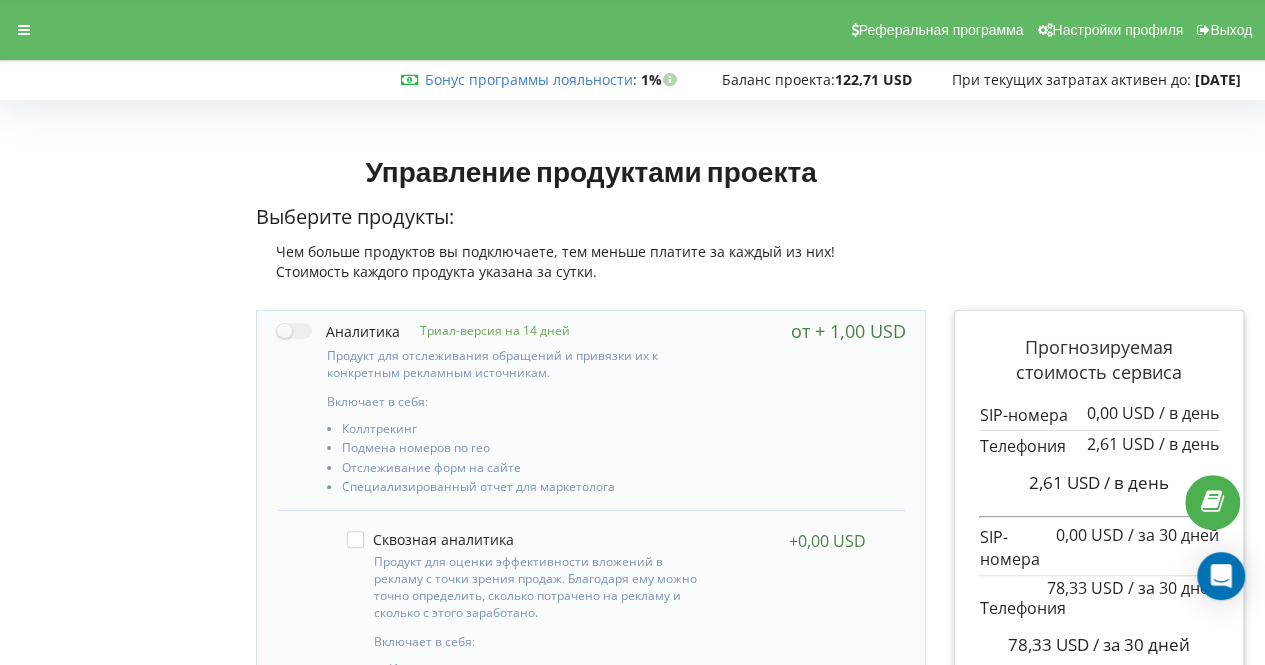 click on "Реферальная программа Настройки профиля Выход" at bounding box center (632, 30) 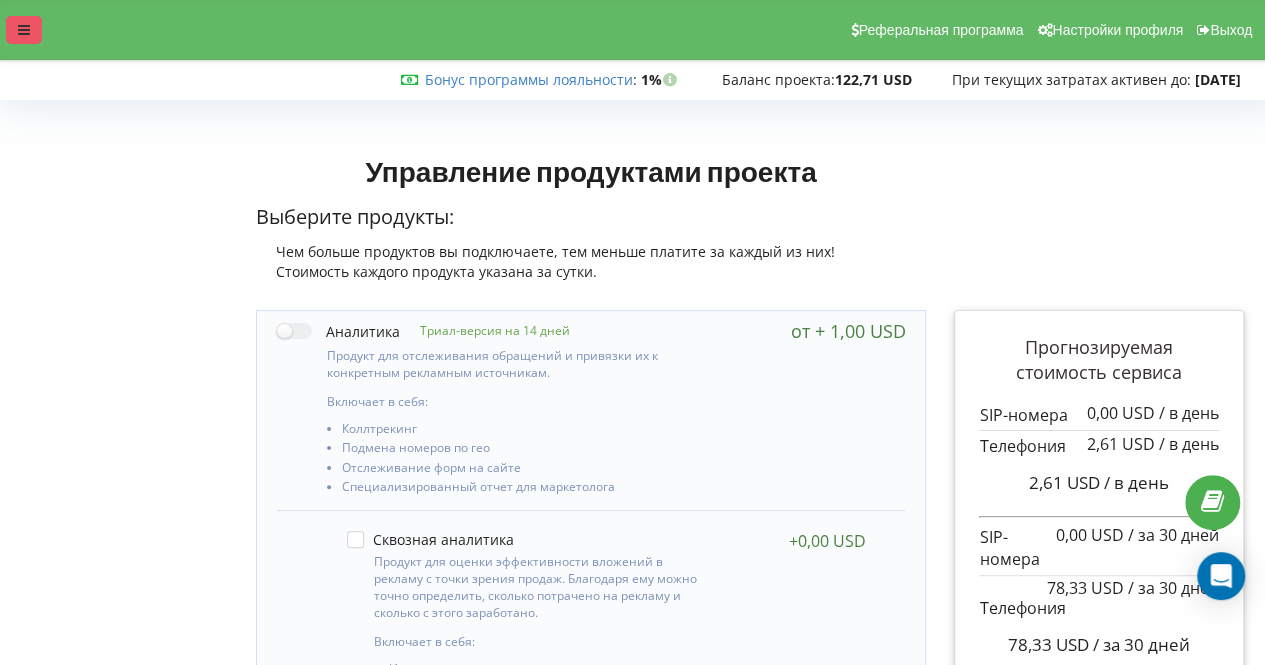click at bounding box center [24, 30] 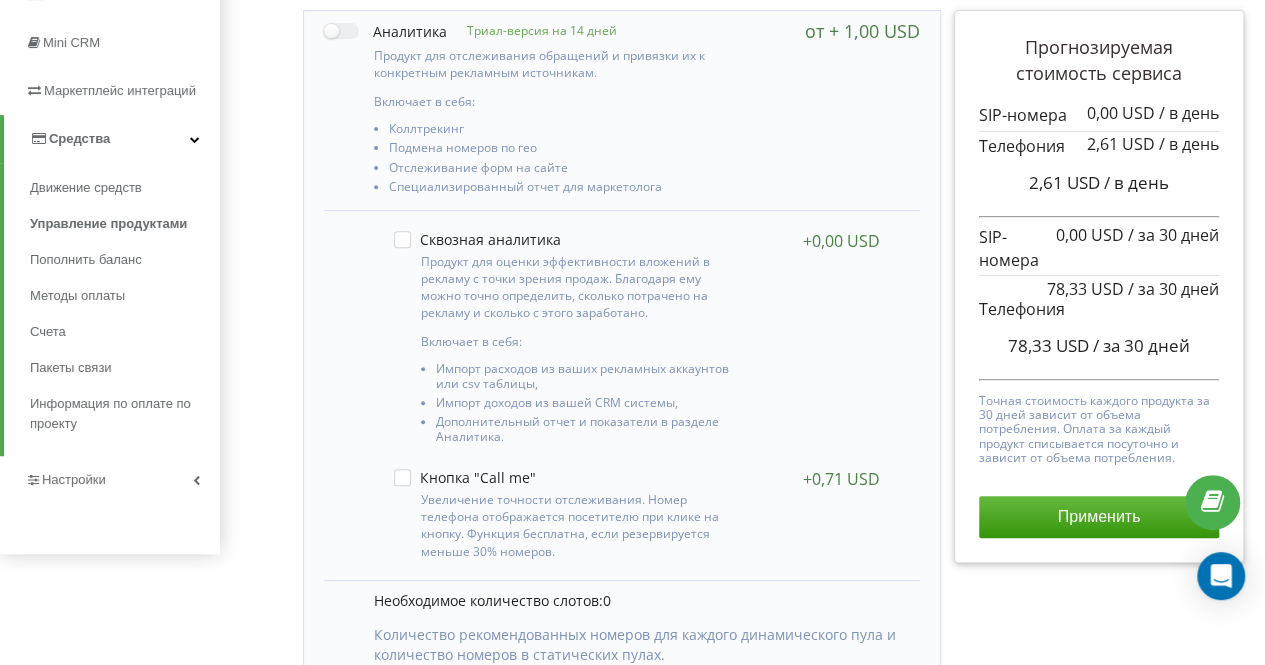 scroll, scrollTop: 400, scrollLeft: 0, axis: vertical 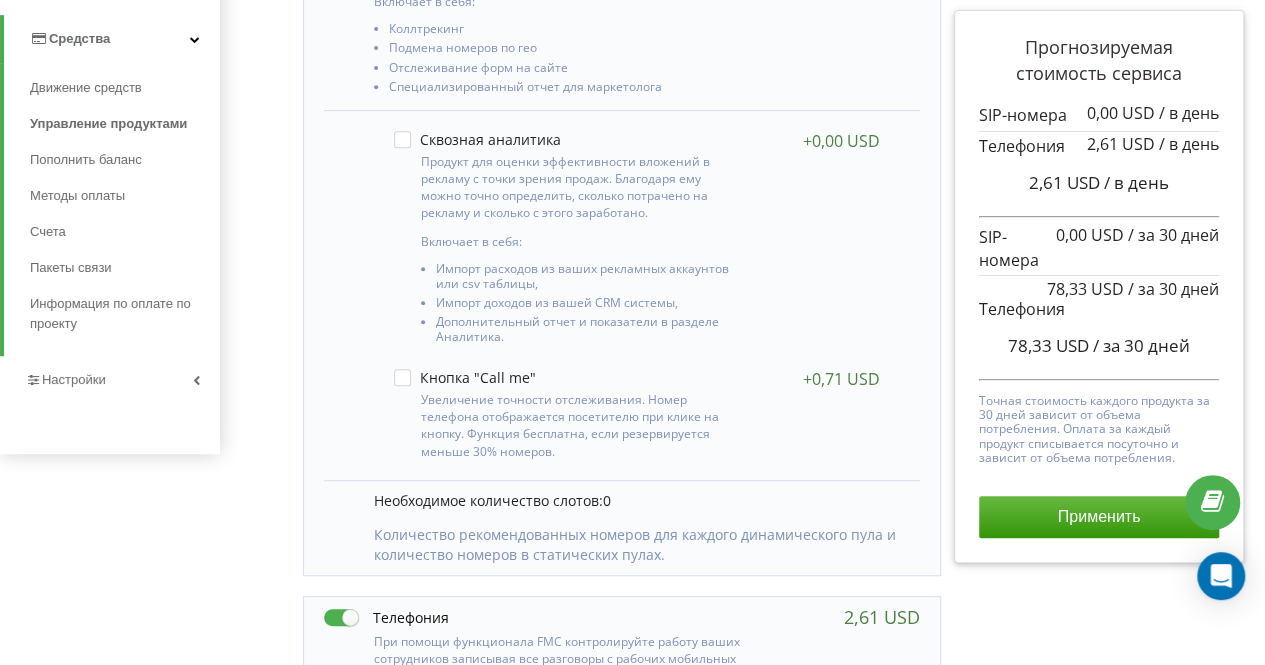 click on "Настройки" at bounding box center (110, 380) 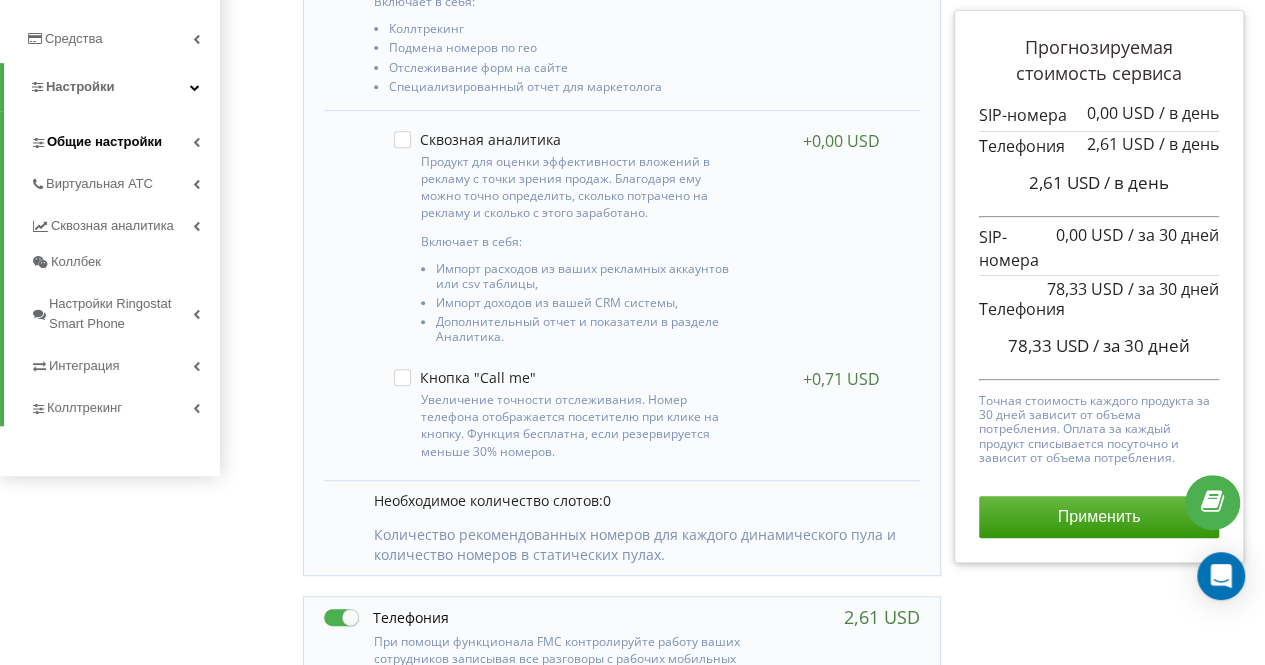 click on "Общие настройки" at bounding box center (125, 139) 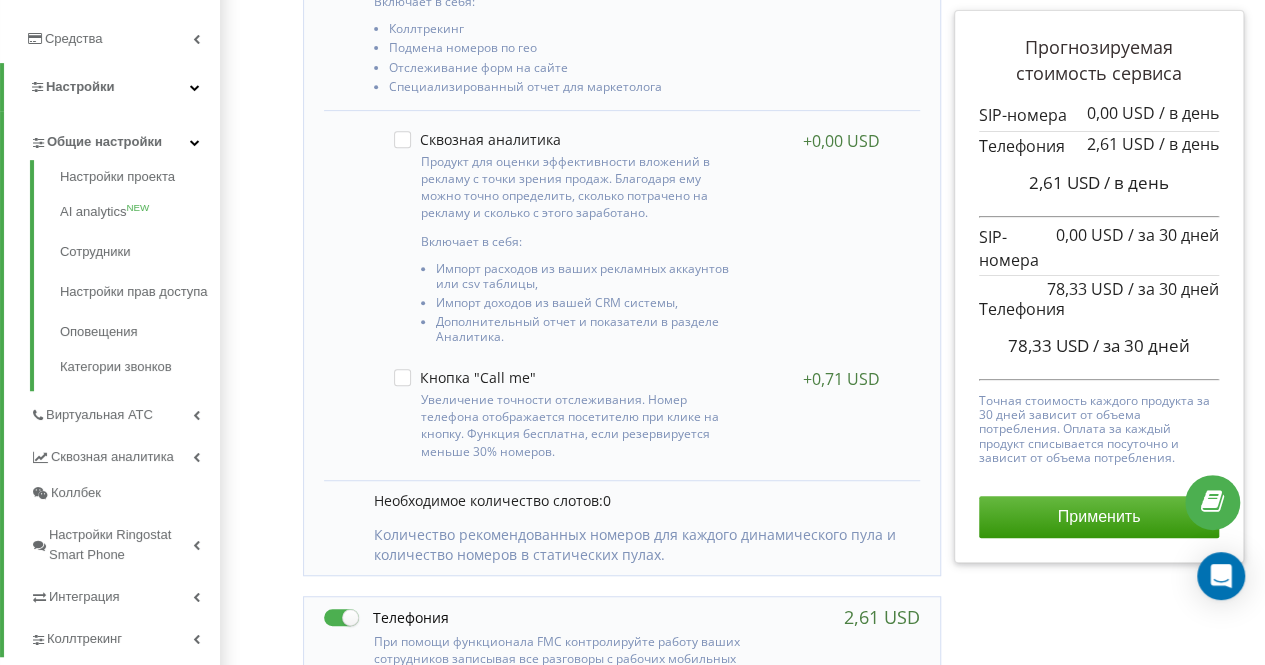 click on "Общие настройки" at bounding box center (125, 139) 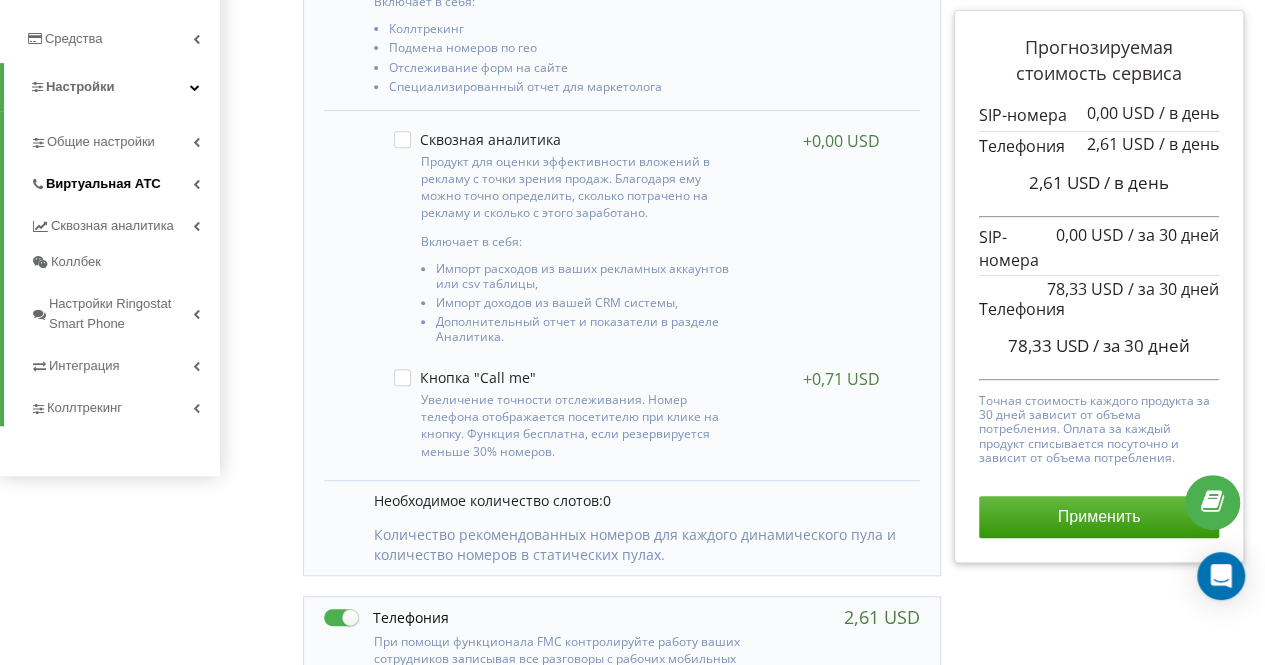 click on "Виртуальная АТС" at bounding box center (125, 181) 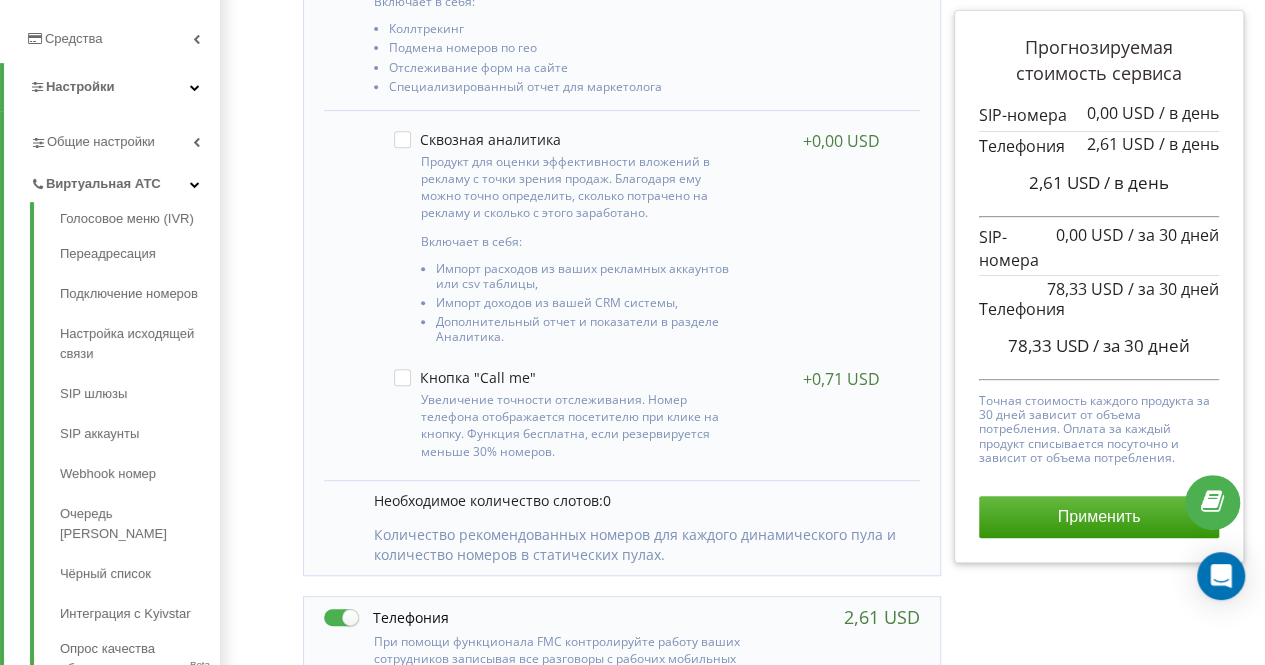 click at bounding box center (195, 184) 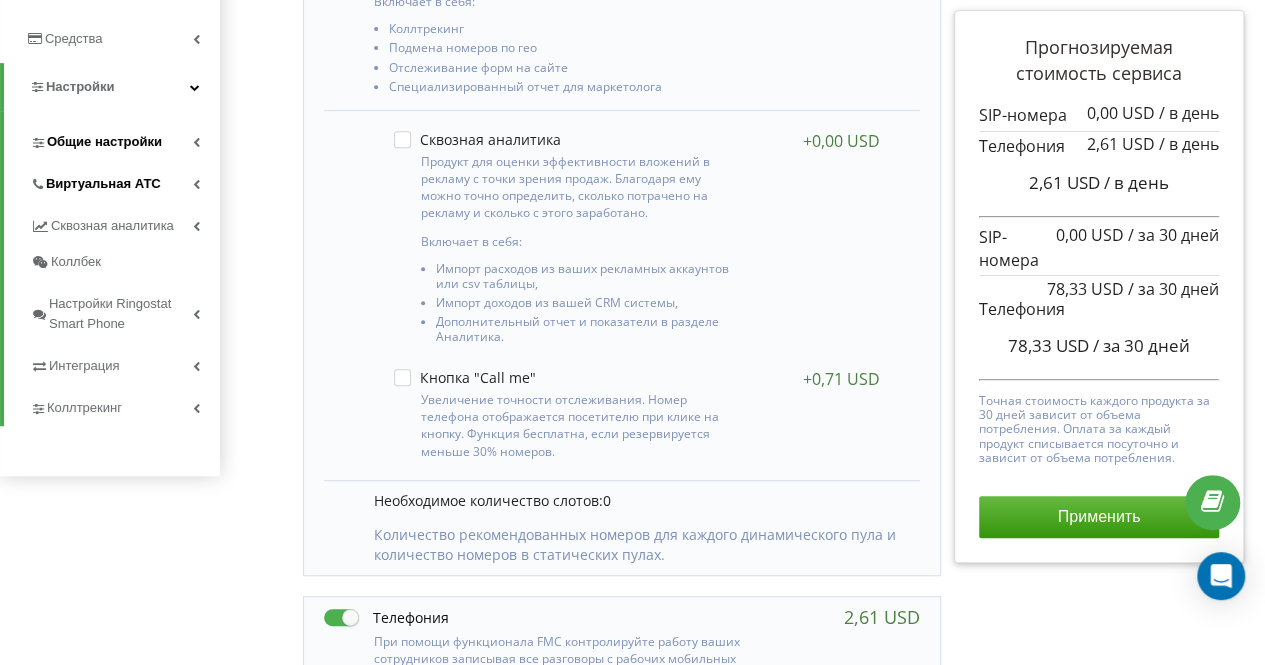 click on "Общие настройки" at bounding box center [125, 139] 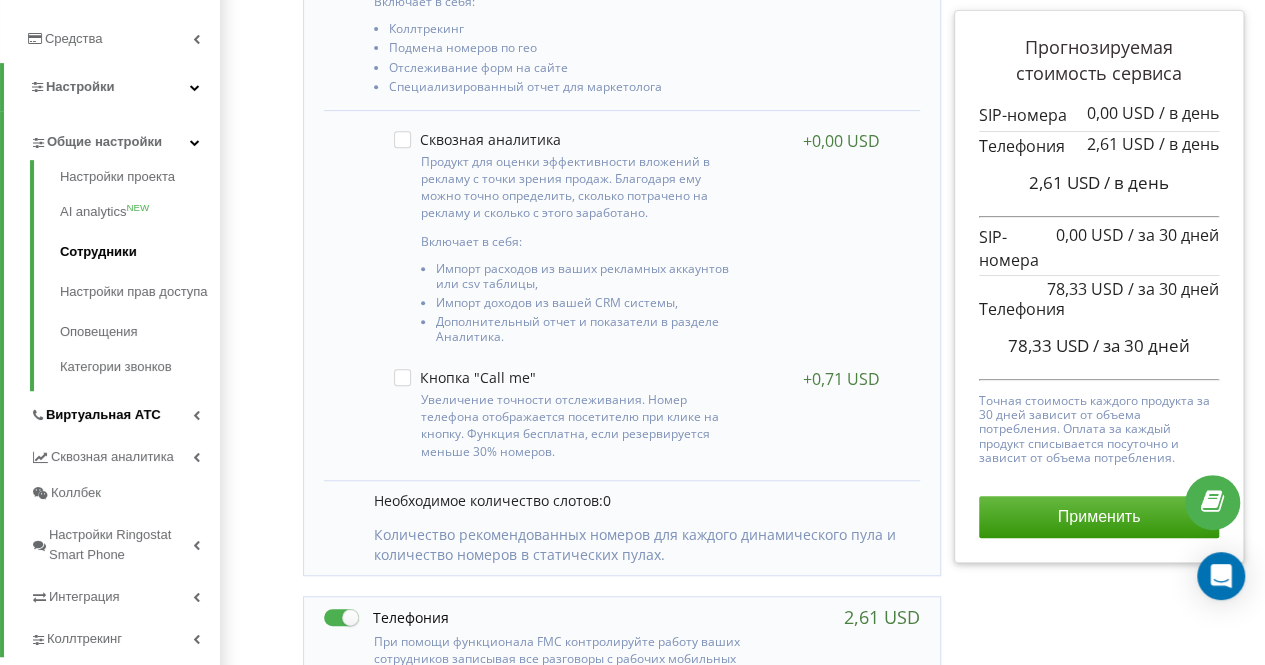 click on "Сотрудники" at bounding box center [140, 252] 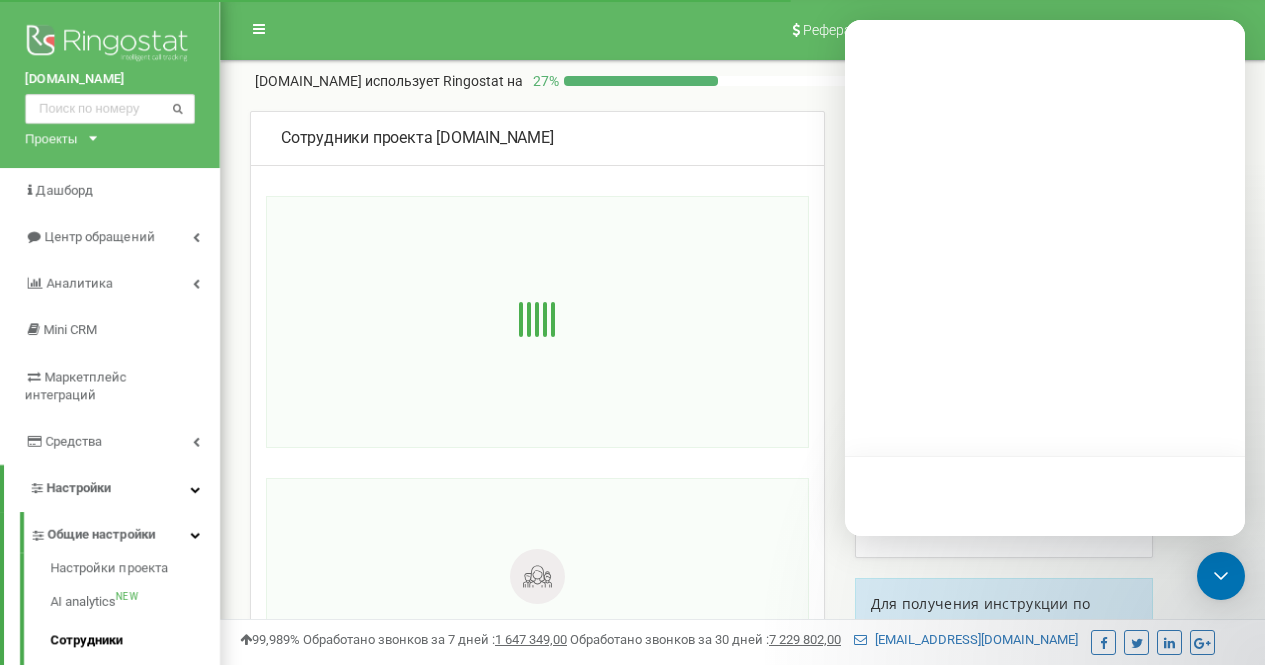 scroll, scrollTop: 0, scrollLeft: 0, axis: both 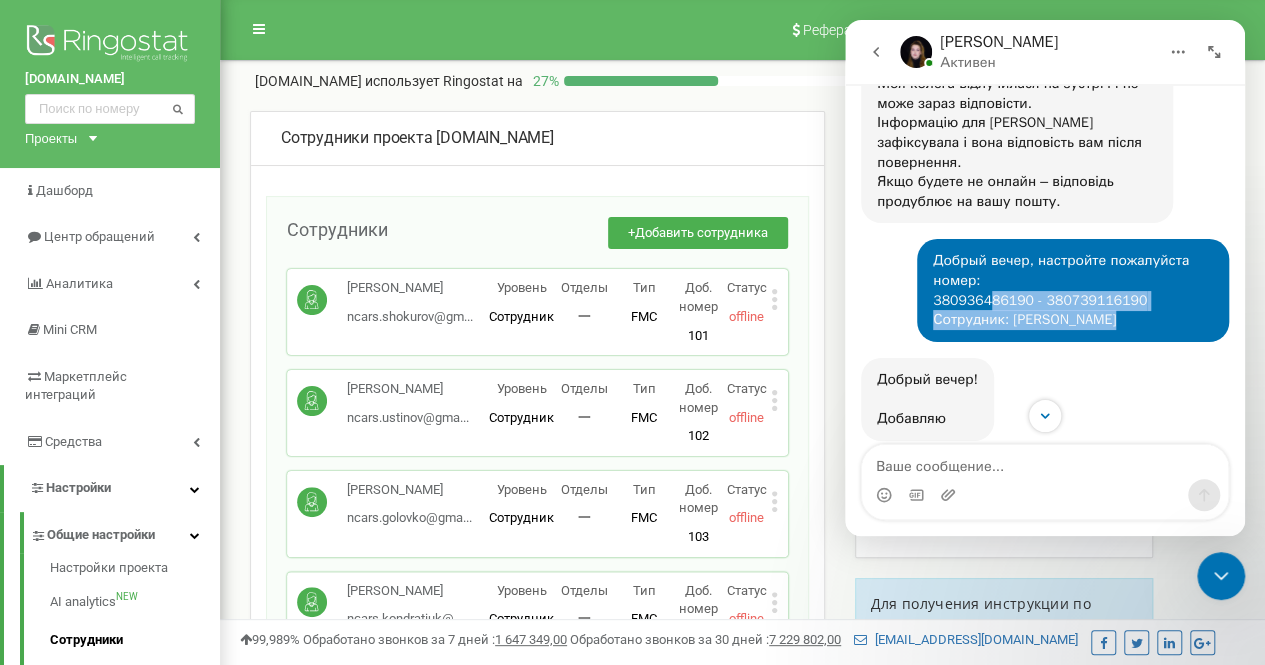 drag, startPoint x: 1105, startPoint y: 266, endPoint x: 976, endPoint y: 244, distance: 130.86252 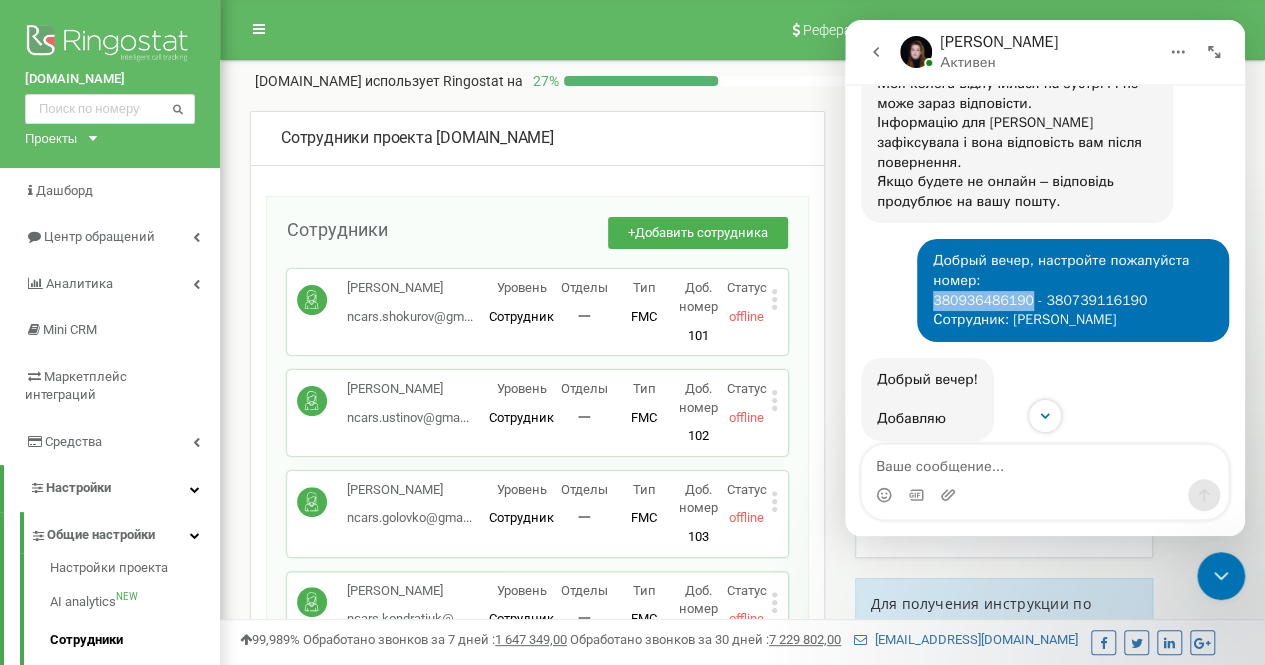 drag, startPoint x: 1013, startPoint y: 237, endPoint x: 925, endPoint y: 237, distance: 88 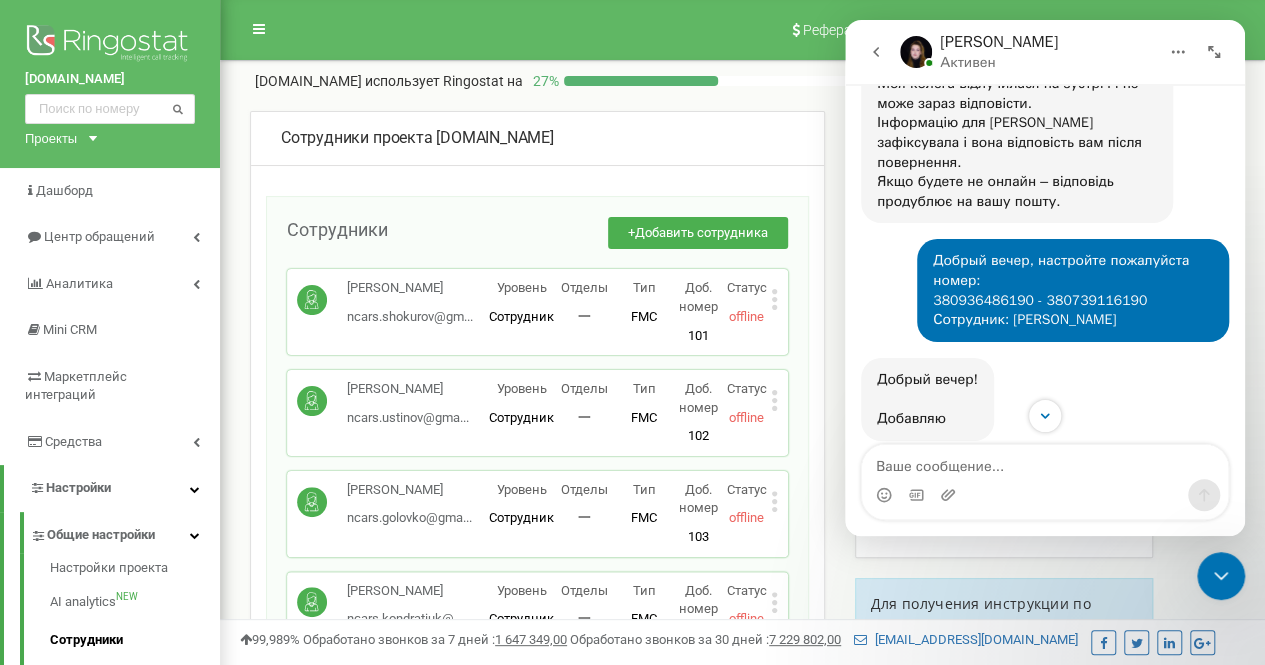 click on "Добрый вечер, настройте пожалуйста номер: 380936486190 - 380739116190  Сотрудник: Пизняк Сергей" at bounding box center (1073, 290) 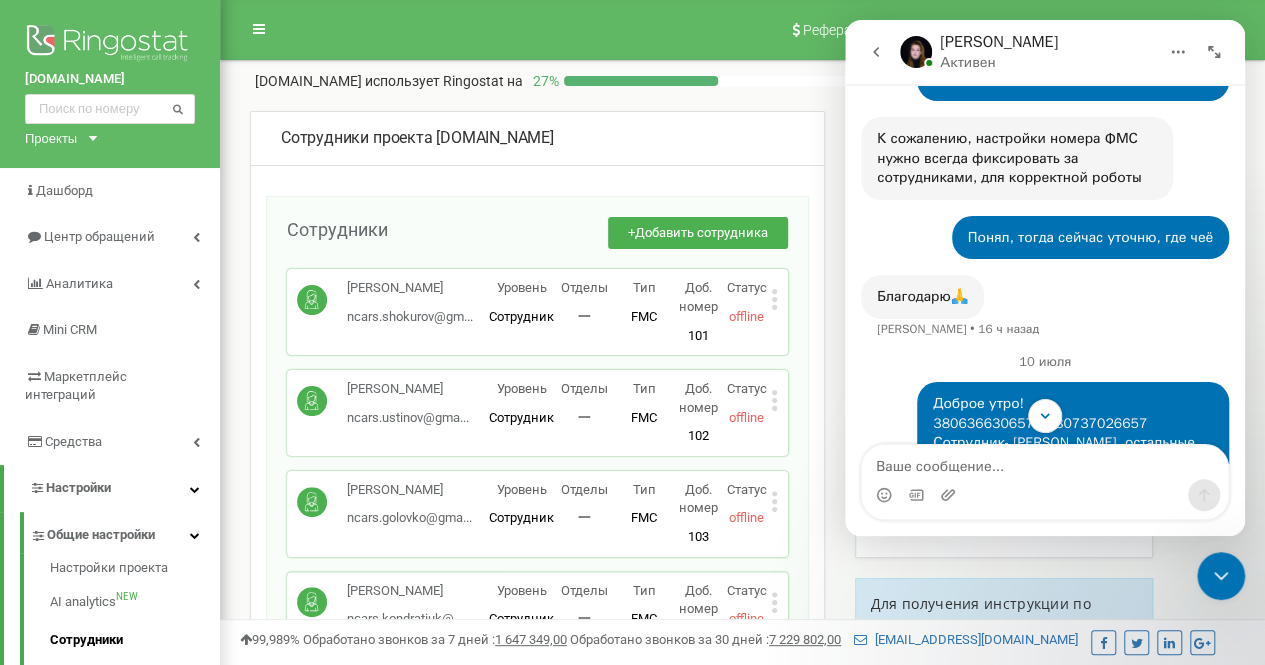 scroll, scrollTop: 2714, scrollLeft: 0, axis: vertical 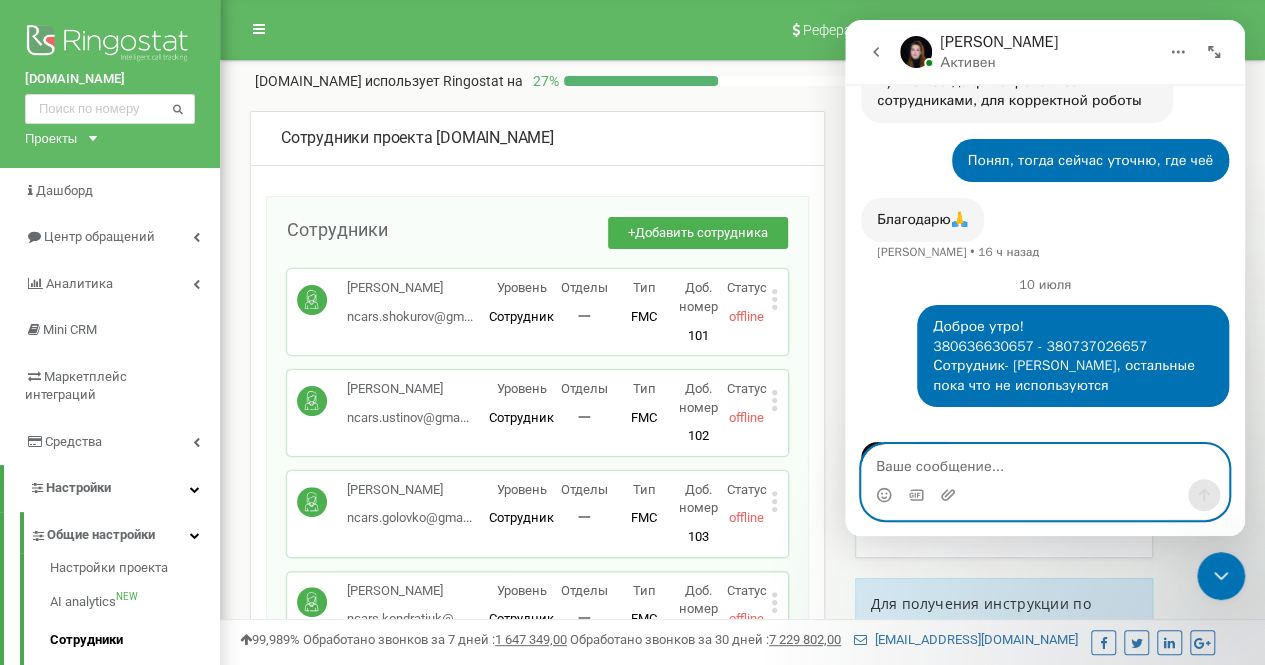 click at bounding box center (1045, 462) 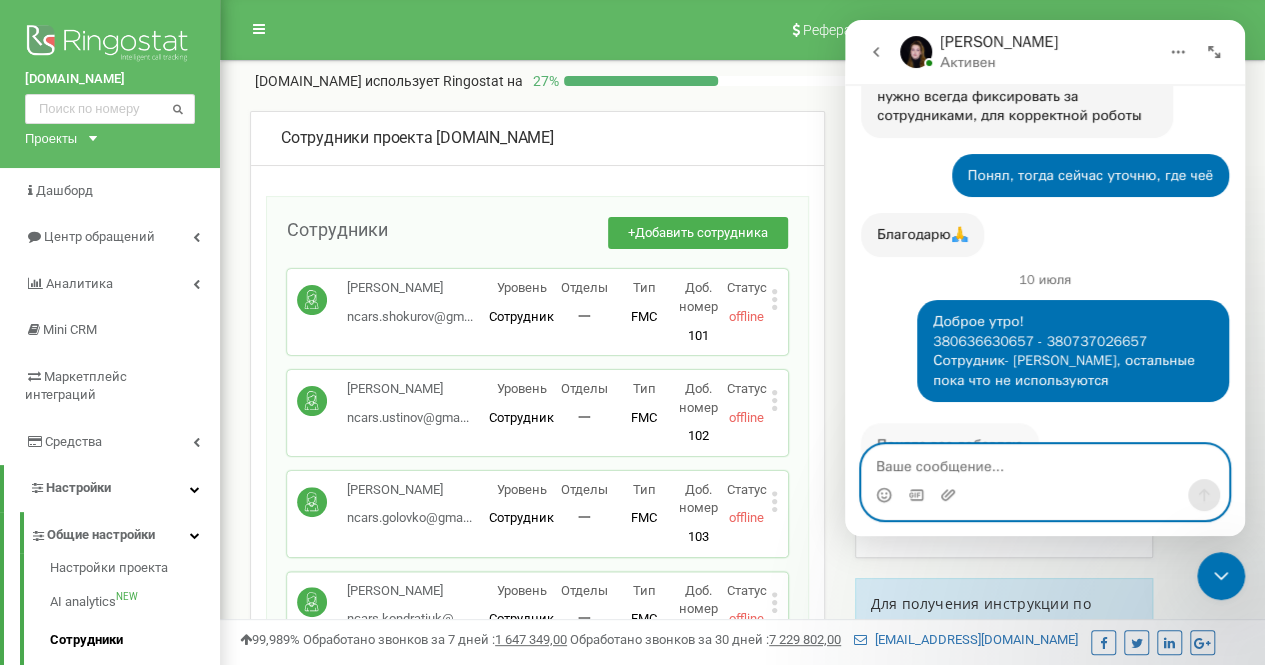 scroll, scrollTop: 2697, scrollLeft: 0, axis: vertical 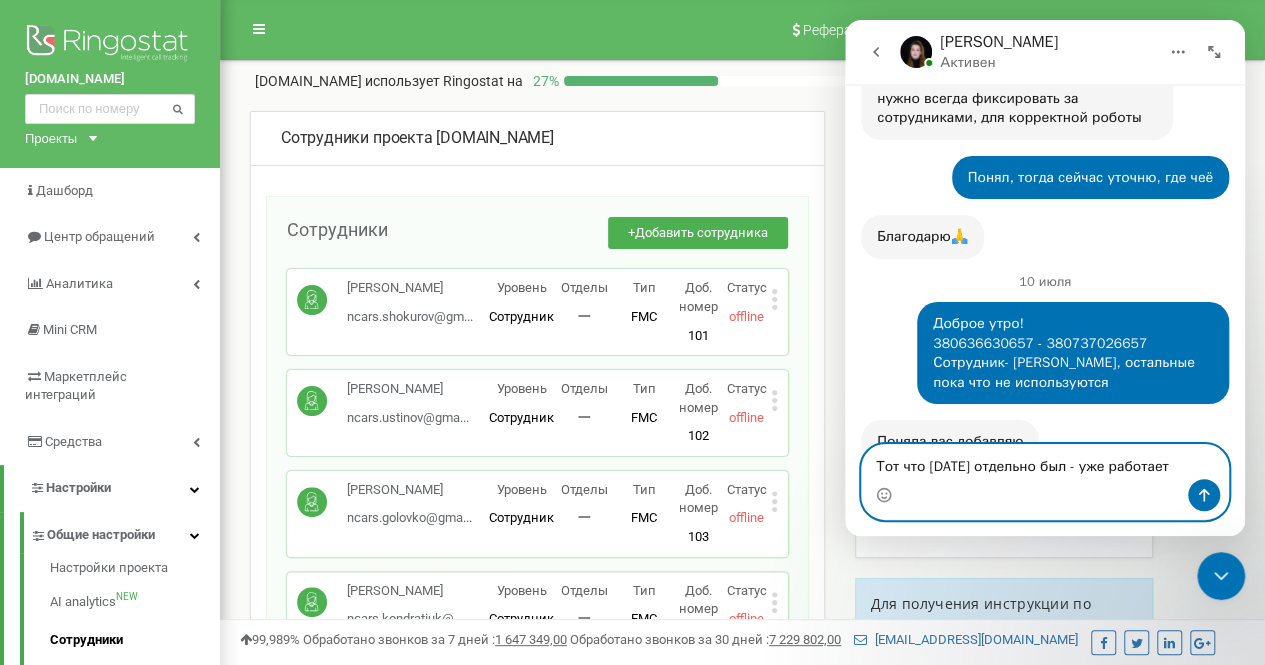 type on "Тот что [DATE] отдельно был - уже работает?" 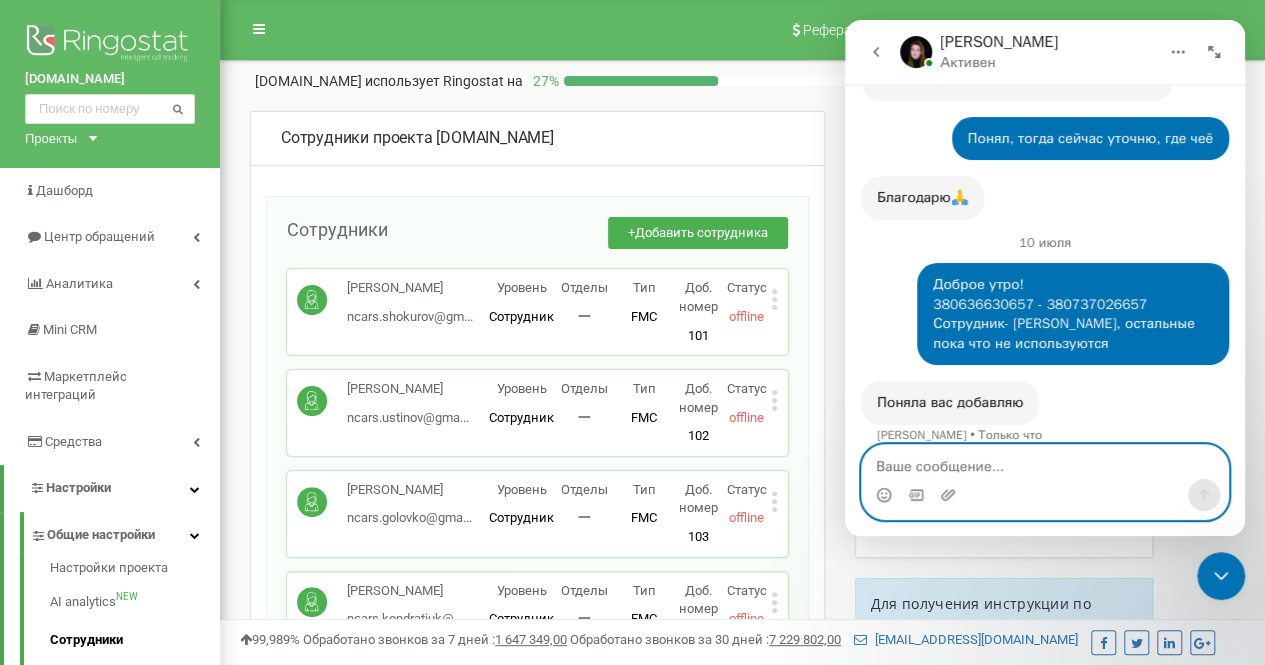 scroll, scrollTop: 2776, scrollLeft: 0, axis: vertical 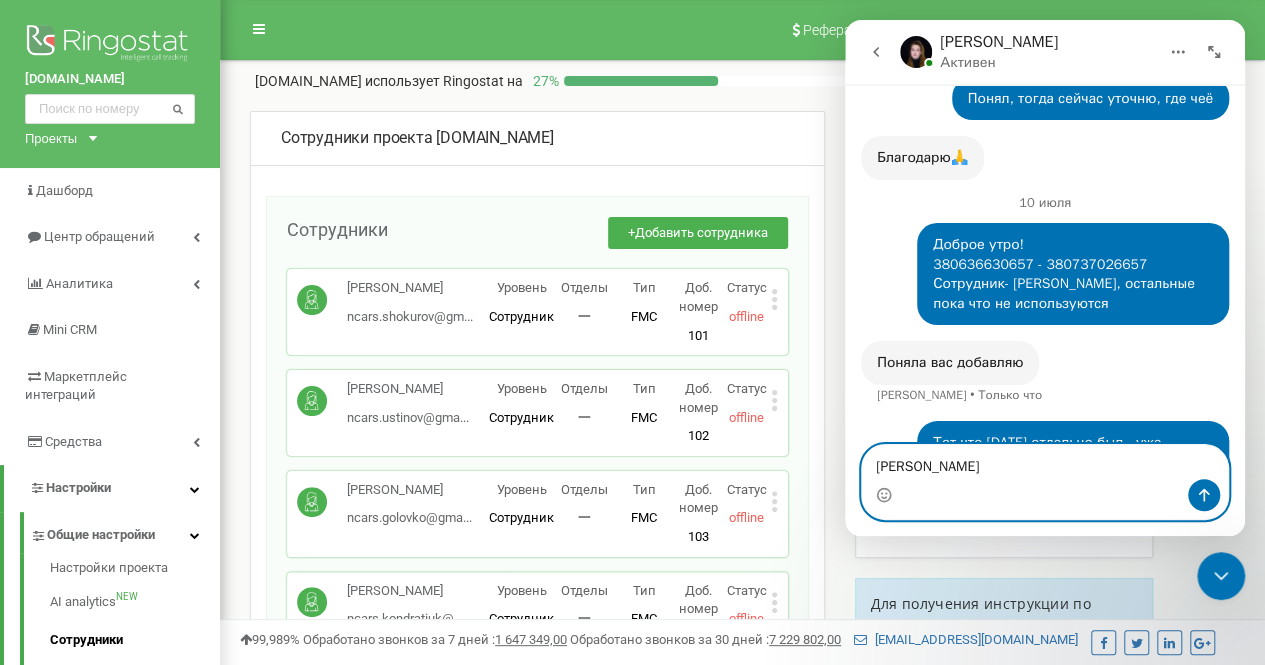 type on "[PERSON_NAME]" 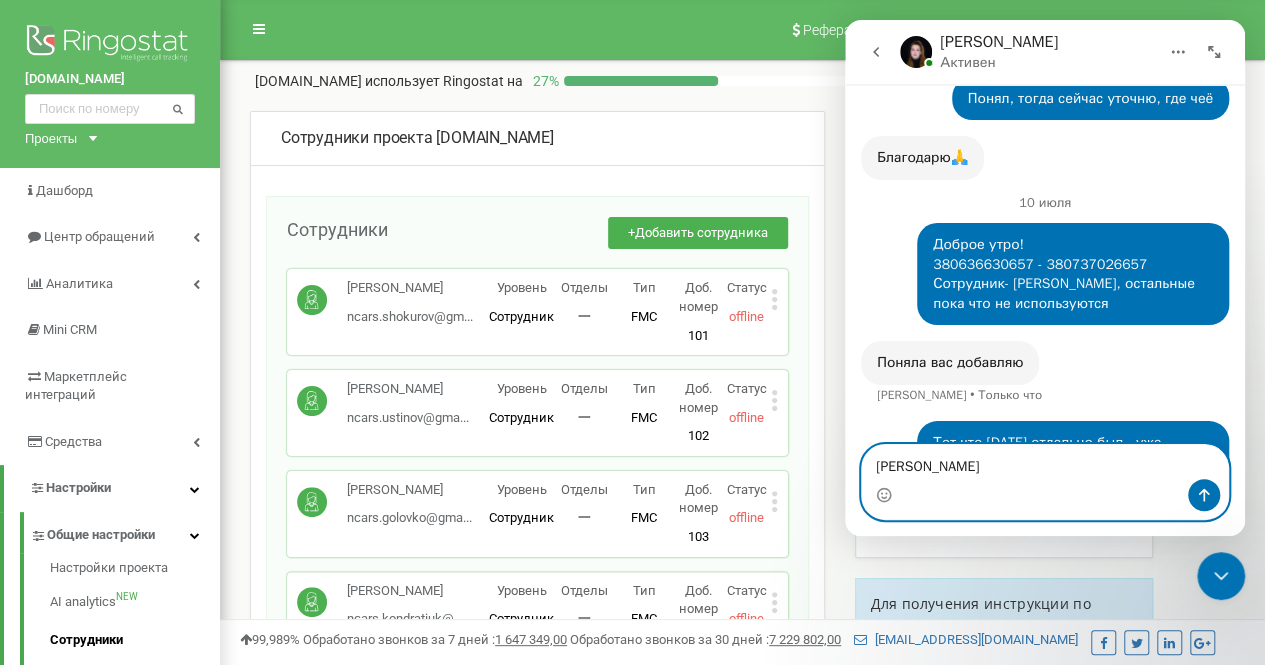 type 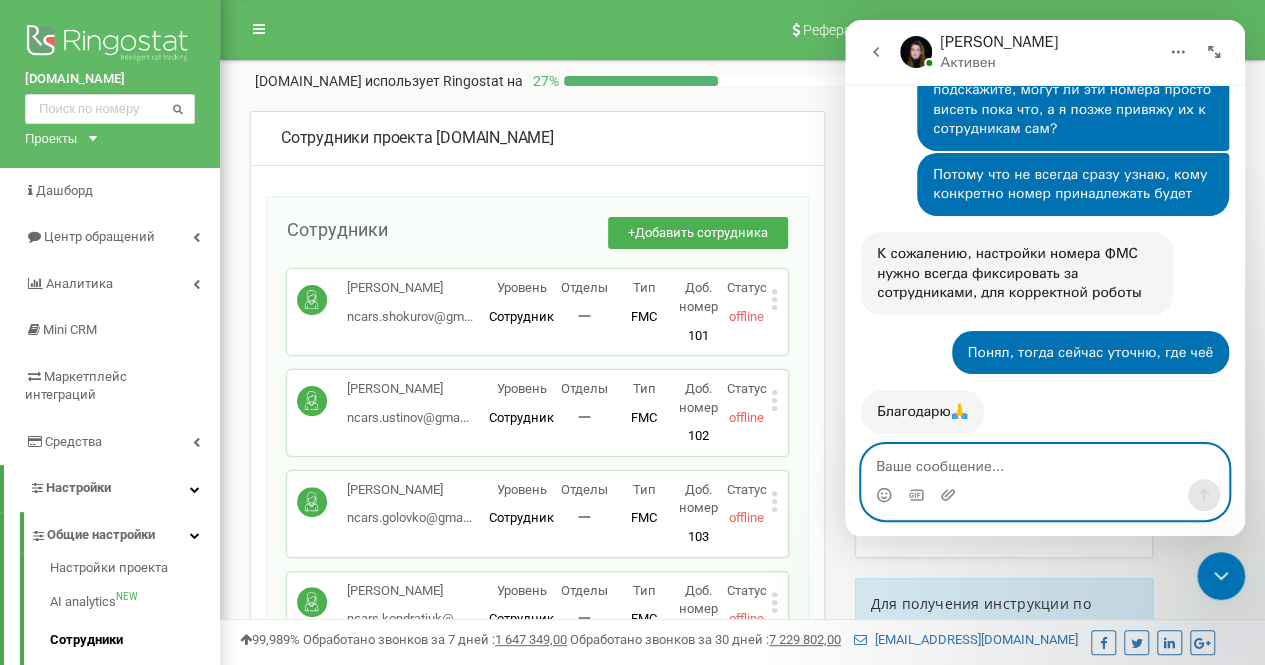 scroll, scrollTop: 2822, scrollLeft: 0, axis: vertical 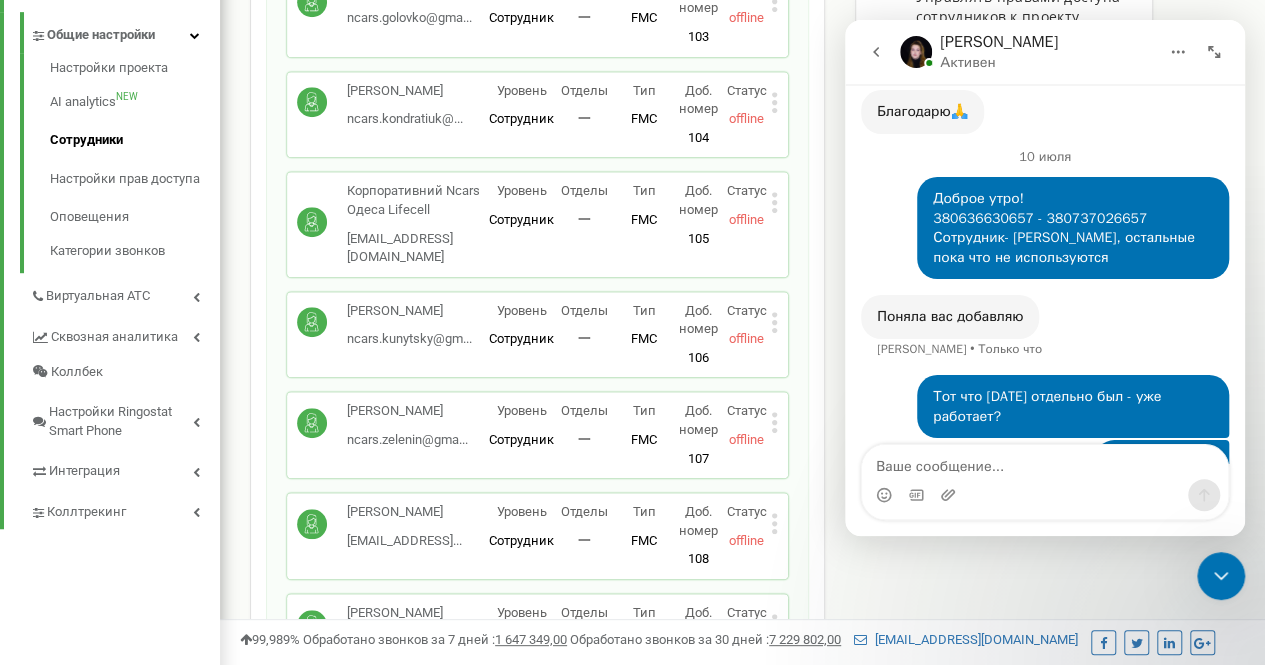 click on "[PERSON_NAME]" at bounding box center [999, 43] 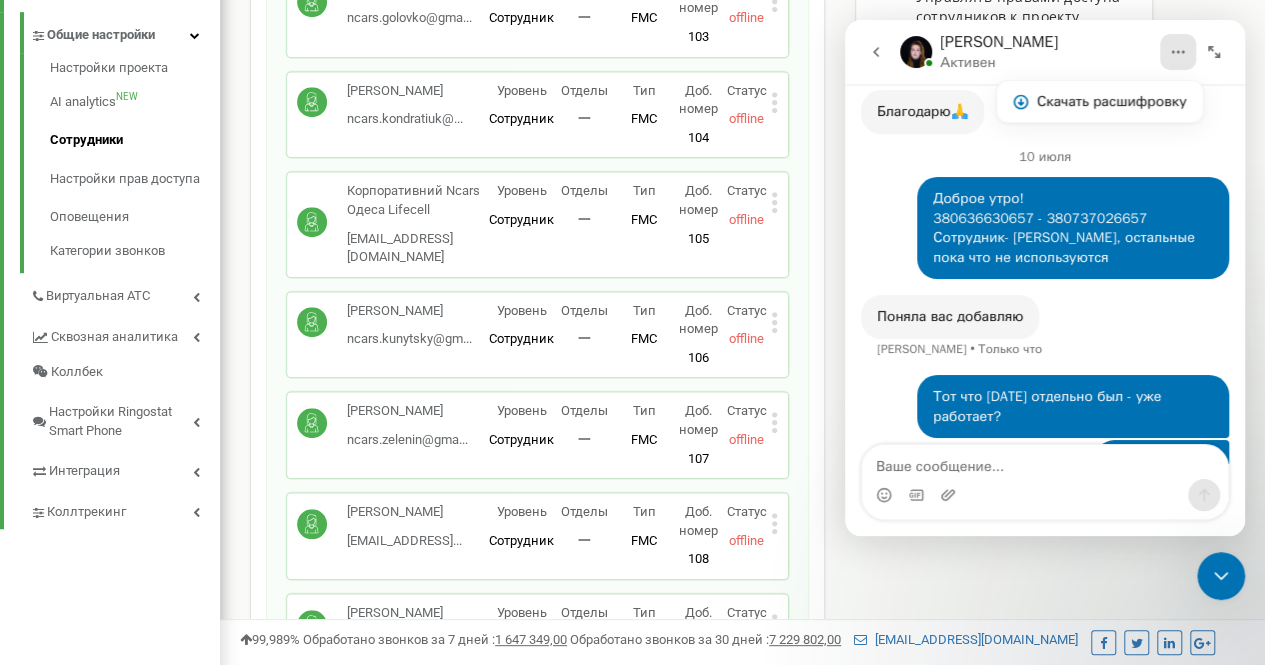 click at bounding box center [916, 52] 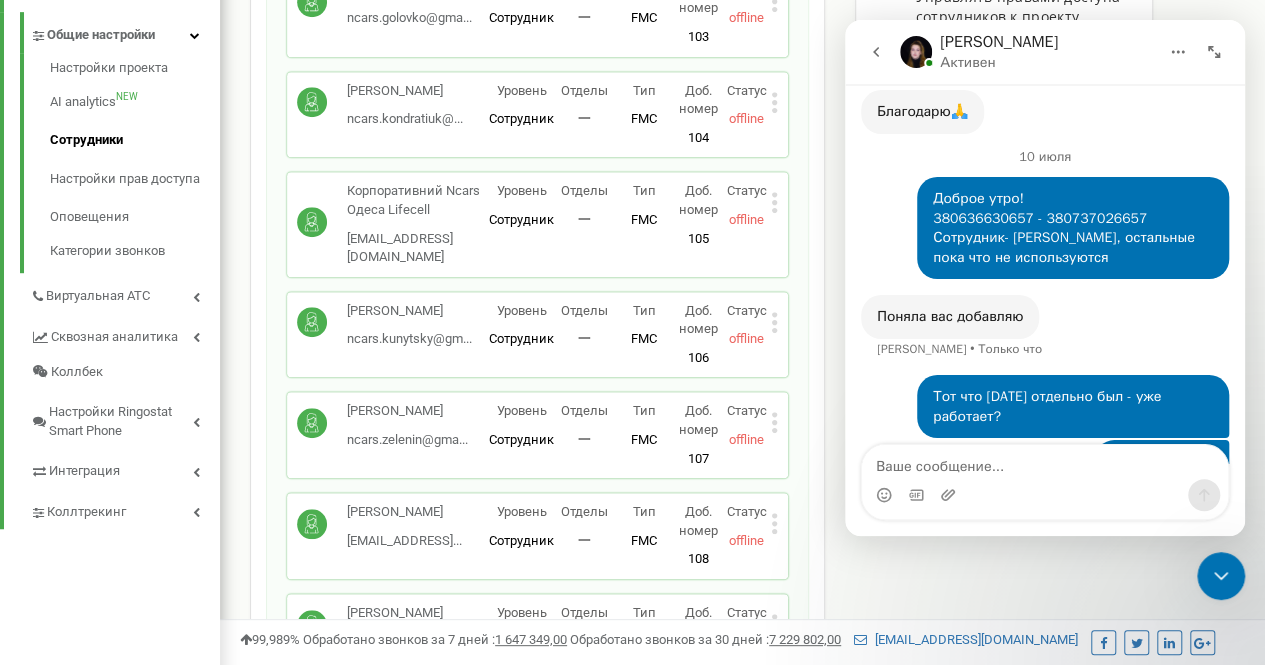 click at bounding box center [916, 52] 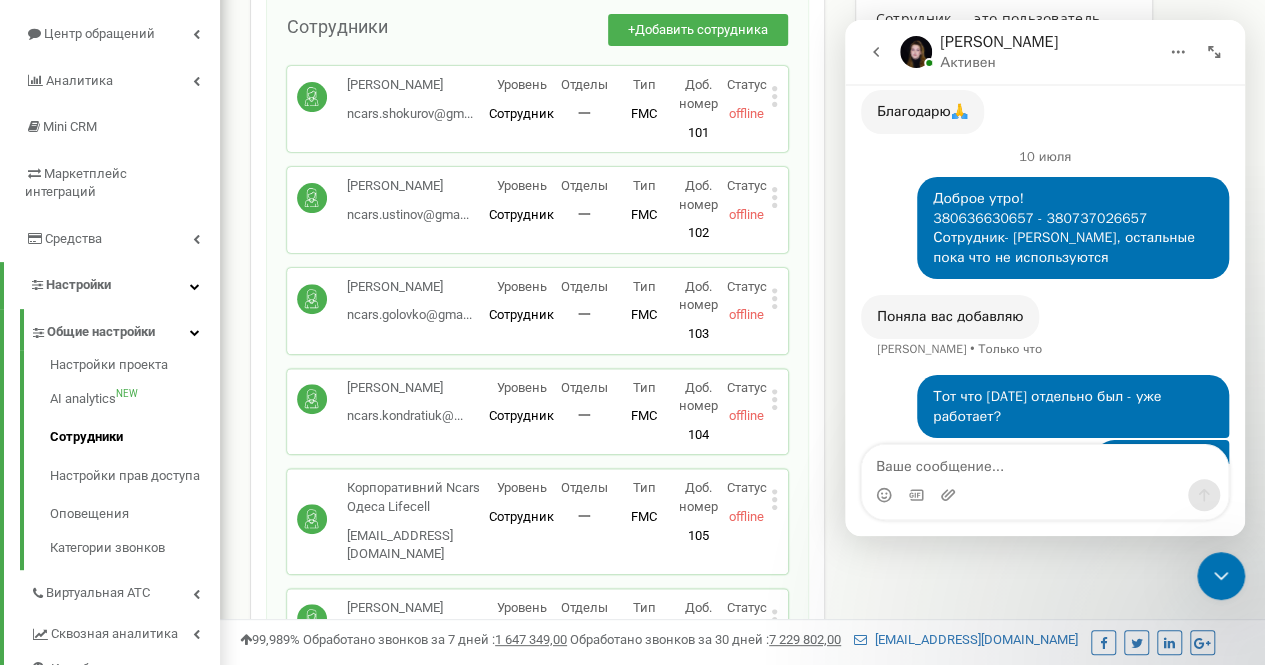 scroll, scrollTop: 0, scrollLeft: 0, axis: both 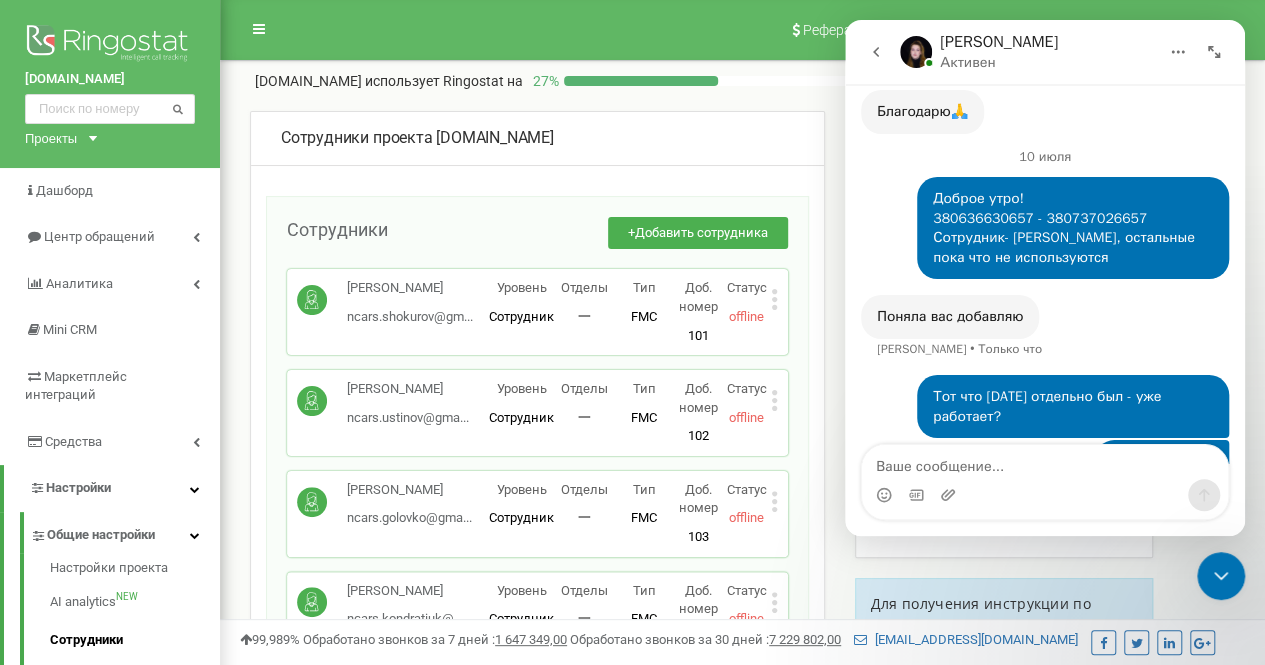 drag, startPoint x: 904, startPoint y: 57, endPoint x: 953, endPoint y: 33, distance: 54.56189 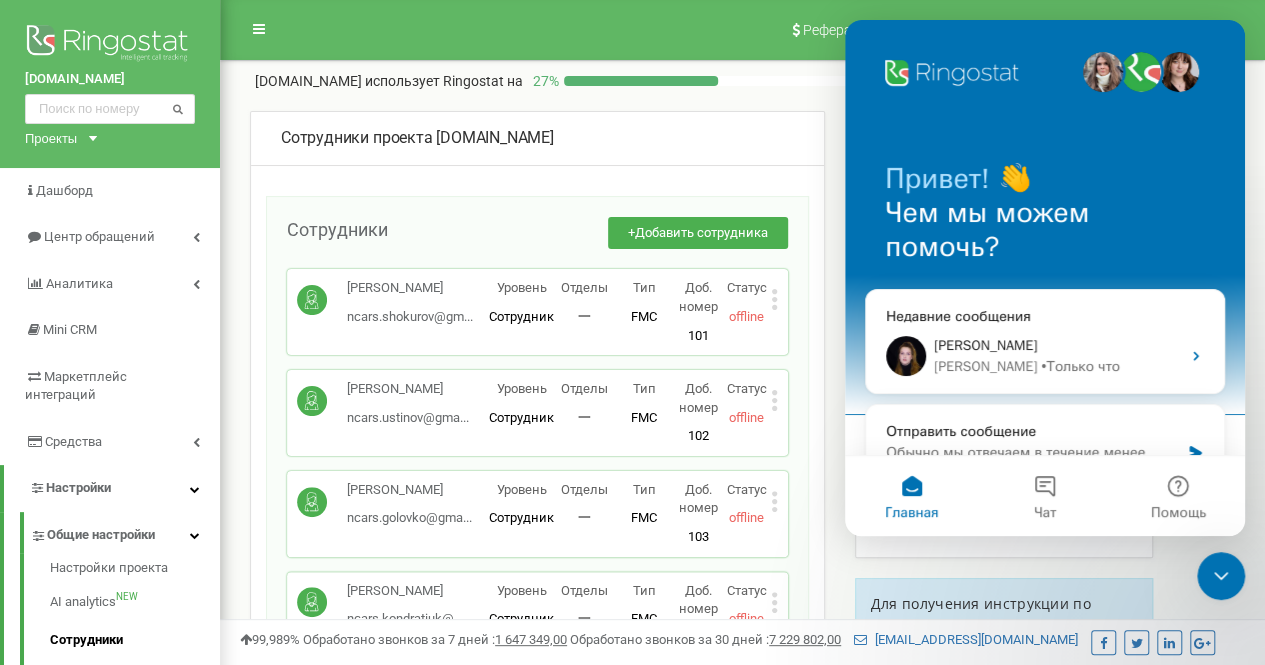 scroll, scrollTop: 0, scrollLeft: 0, axis: both 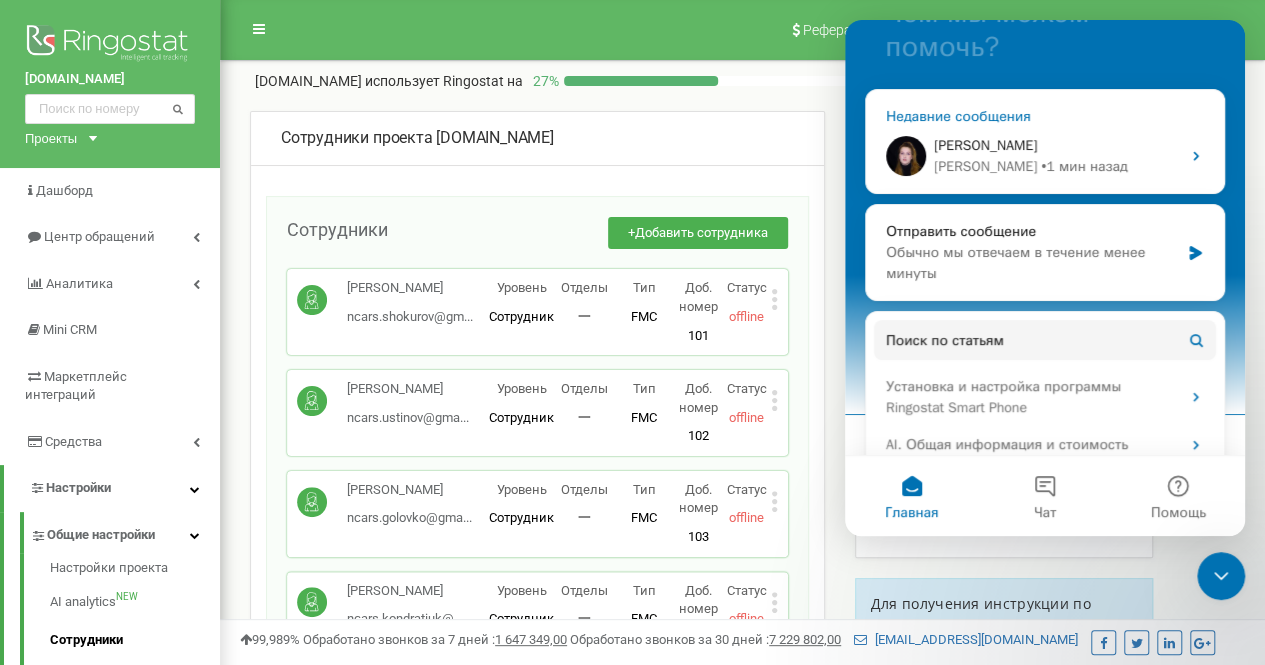 click on "[PERSON_NAME]" at bounding box center [985, 145] 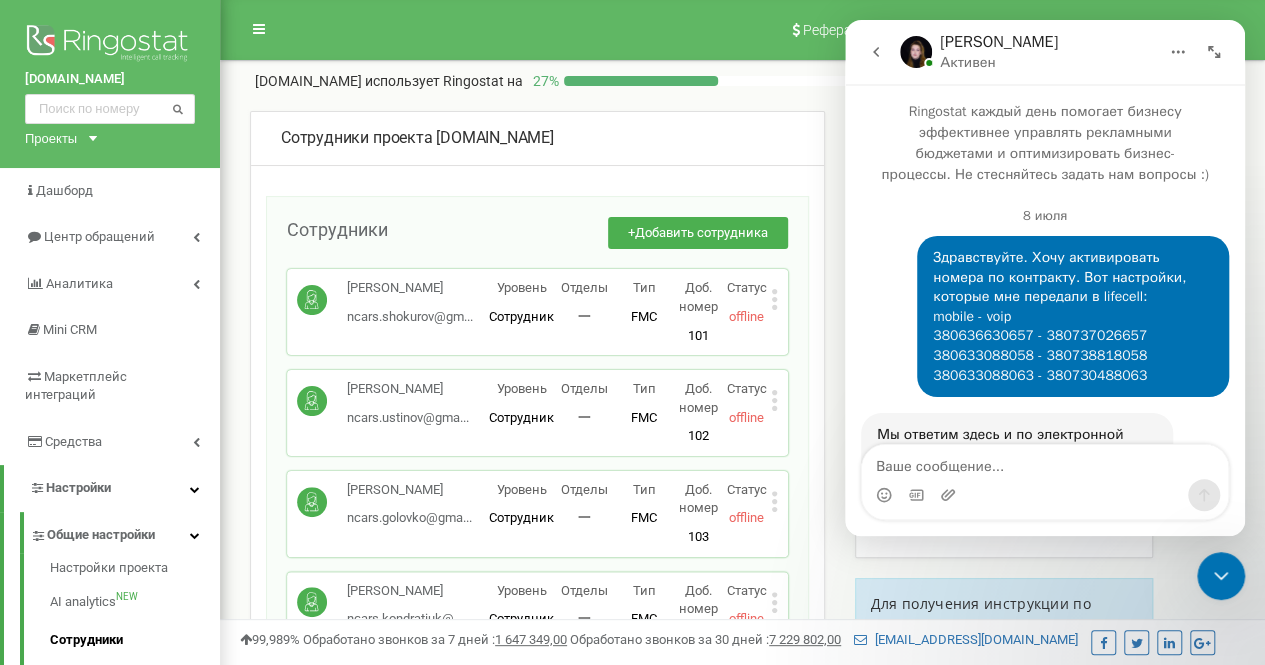 scroll, scrollTop: 0, scrollLeft: 0, axis: both 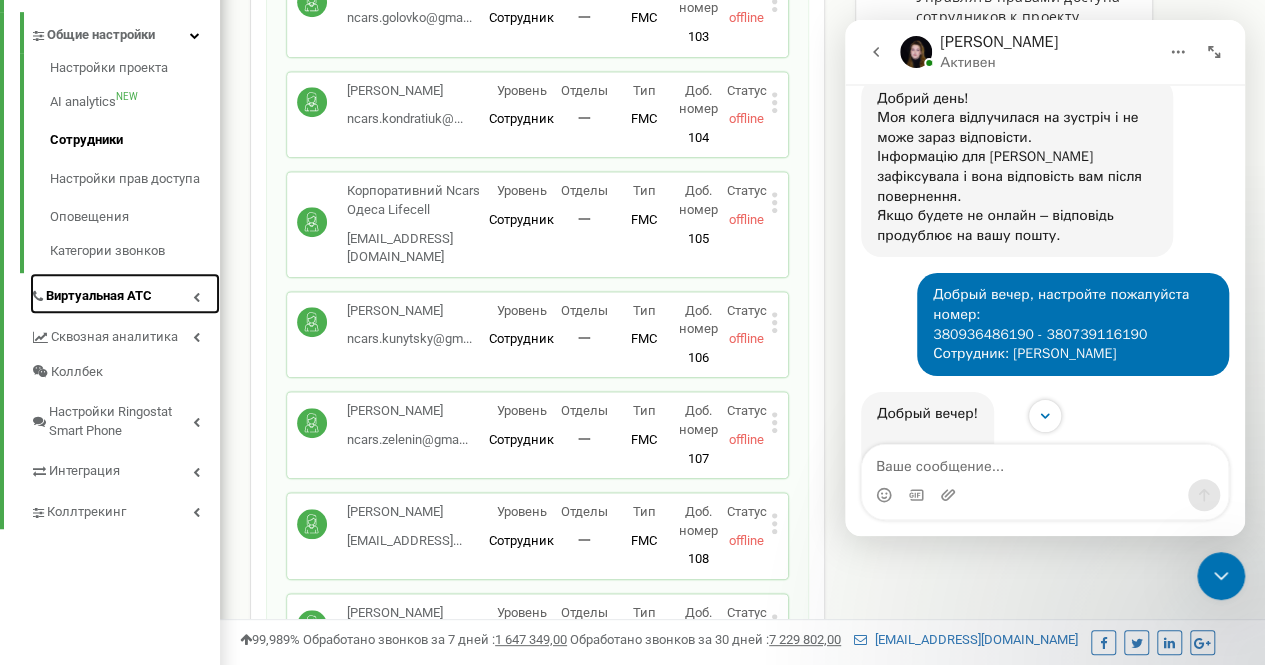 click on "Виртуальная АТС" at bounding box center [125, 293] 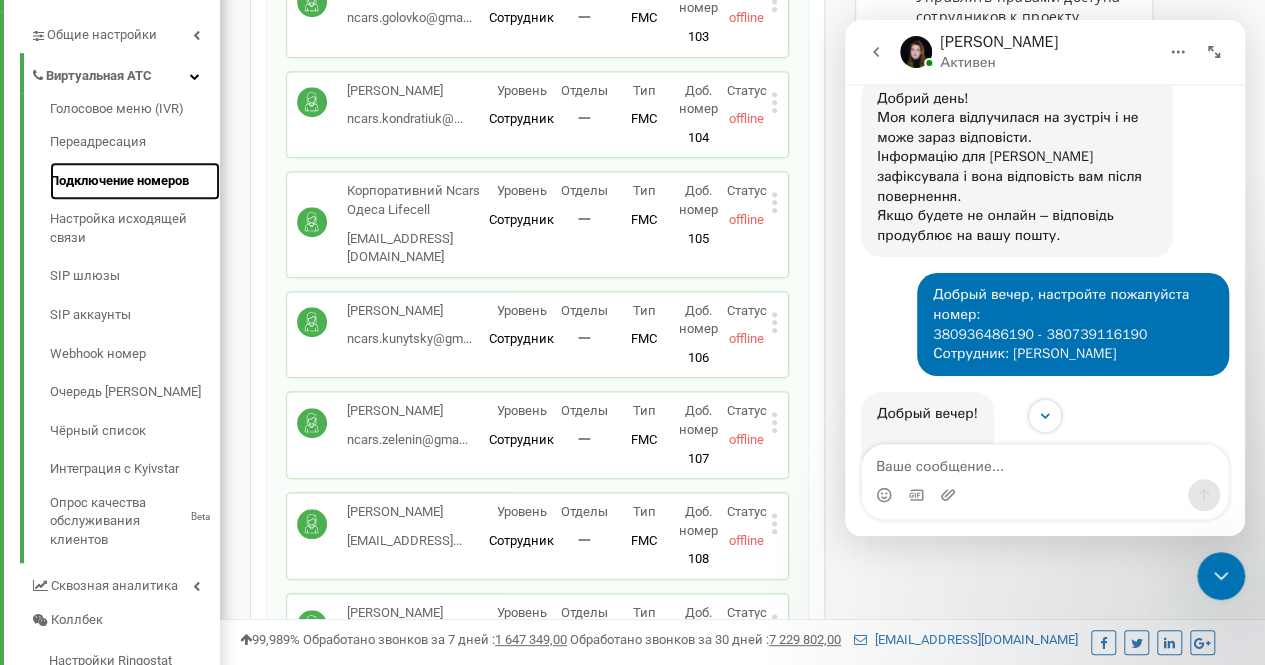 click on "Подключение номеров" at bounding box center (135, 181) 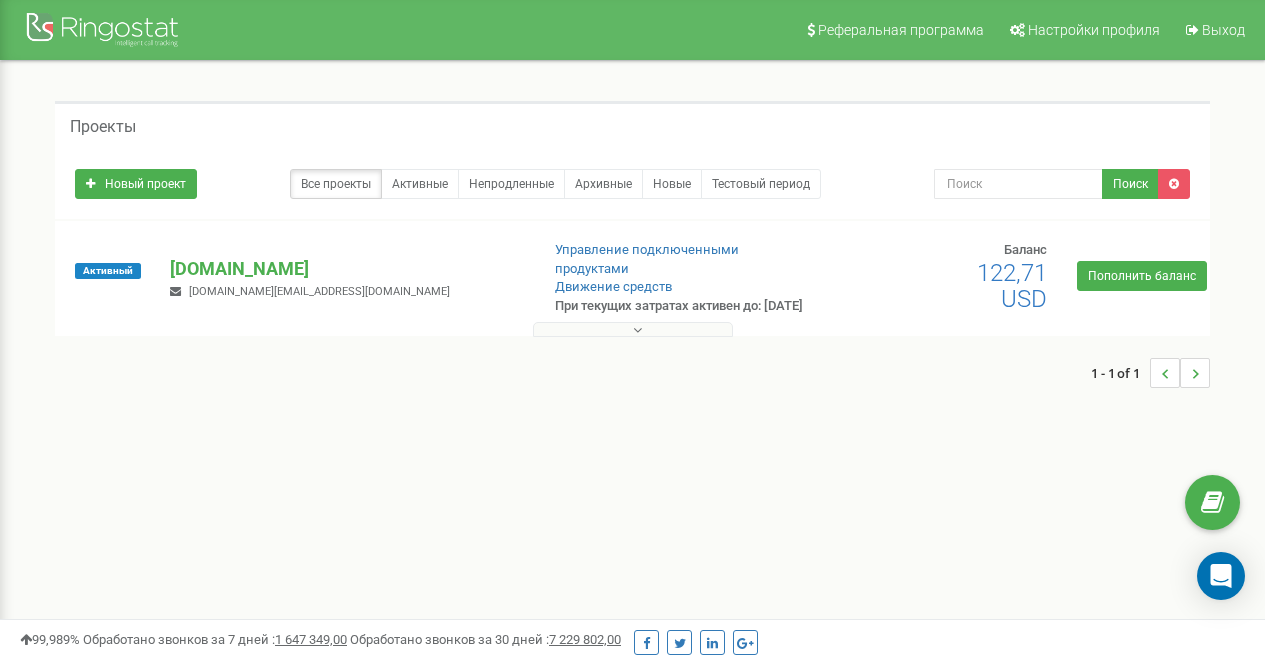 scroll, scrollTop: 0, scrollLeft: 0, axis: both 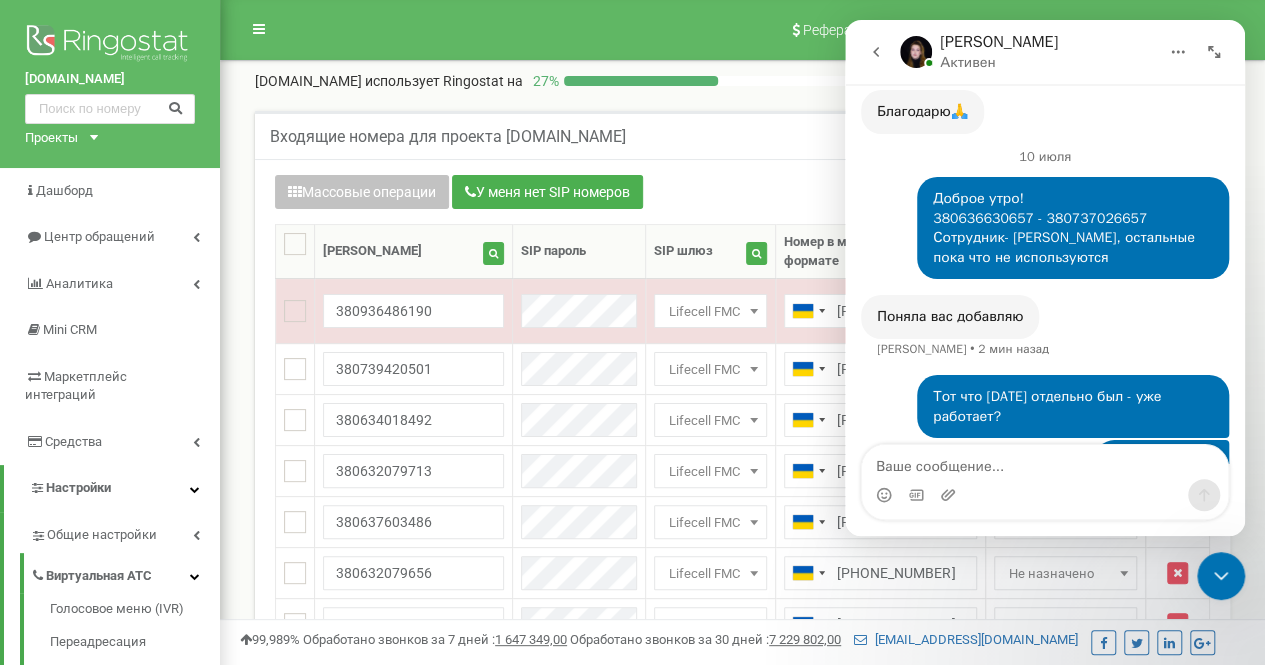 click on "Массовые операции
У меня нет SIP номеров
Настройка
Выберите настройку для редактирования
Схема переадресации
SIP шлюз
Выберите настройку для редактирования
Новое значение
Не назначено
Колцентр
Одеса
Київ
Львів" at bounding box center [742, 1167] 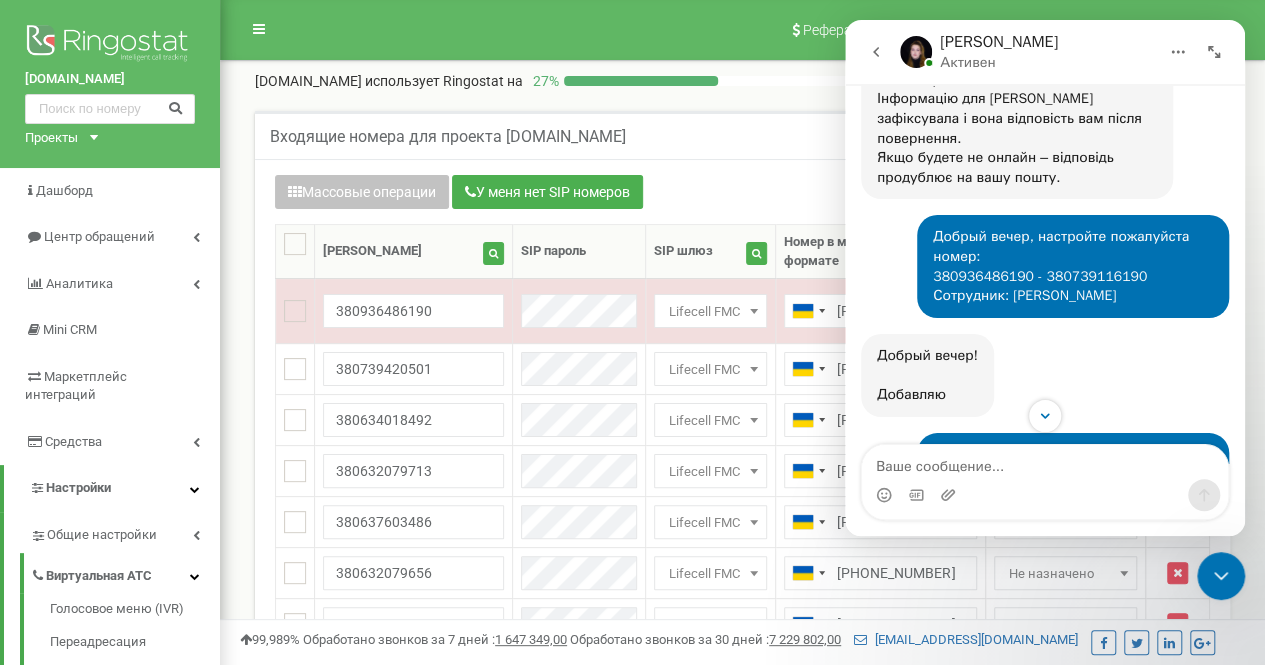 scroll, scrollTop: 2122, scrollLeft: 0, axis: vertical 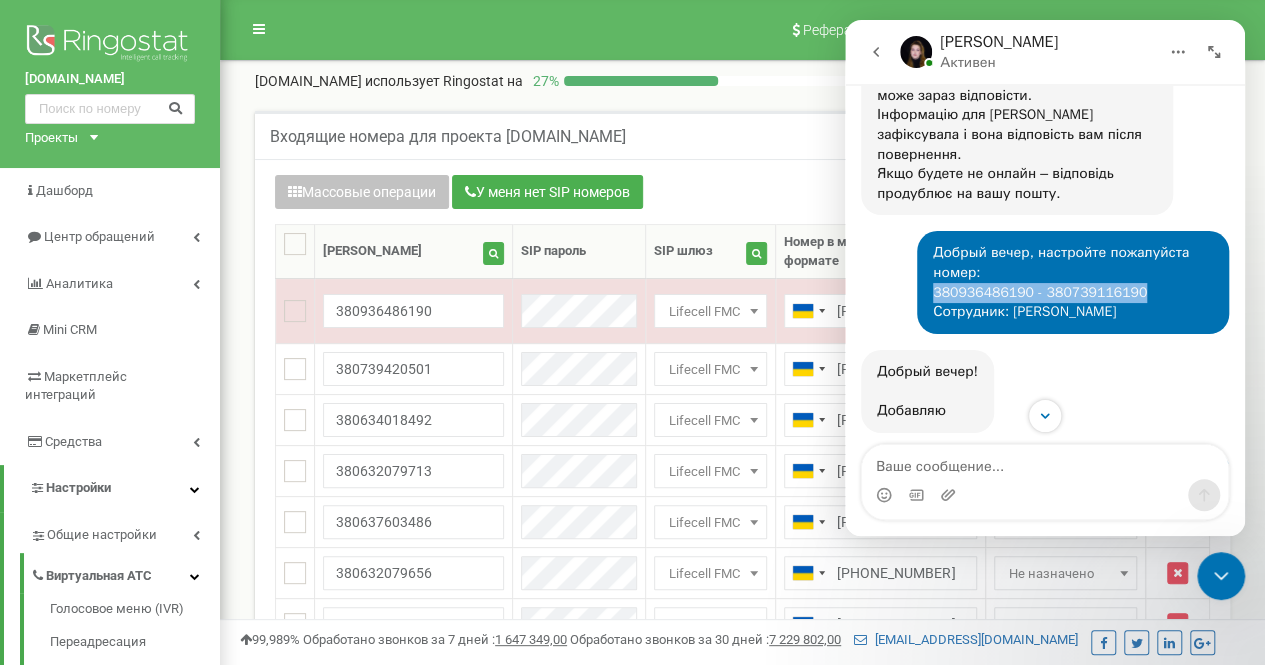 drag, startPoint x: 1120, startPoint y: 236, endPoint x: 924, endPoint y: 236, distance: 196 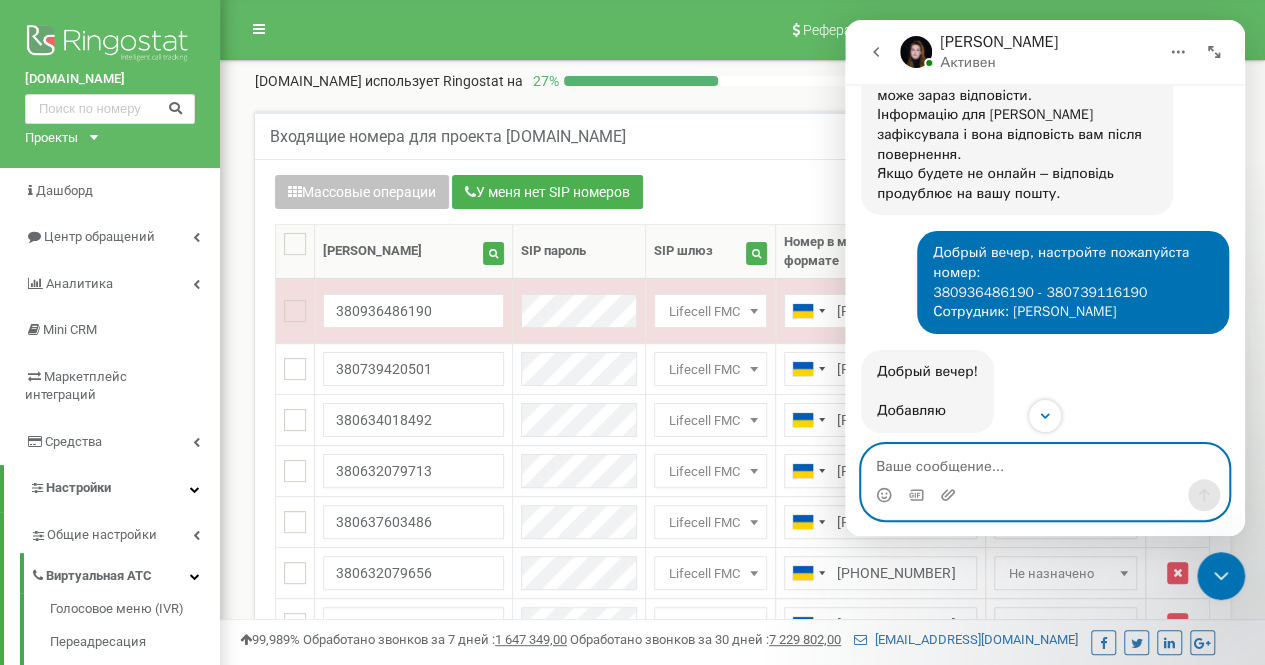 click at bounding box center (1045, 462) 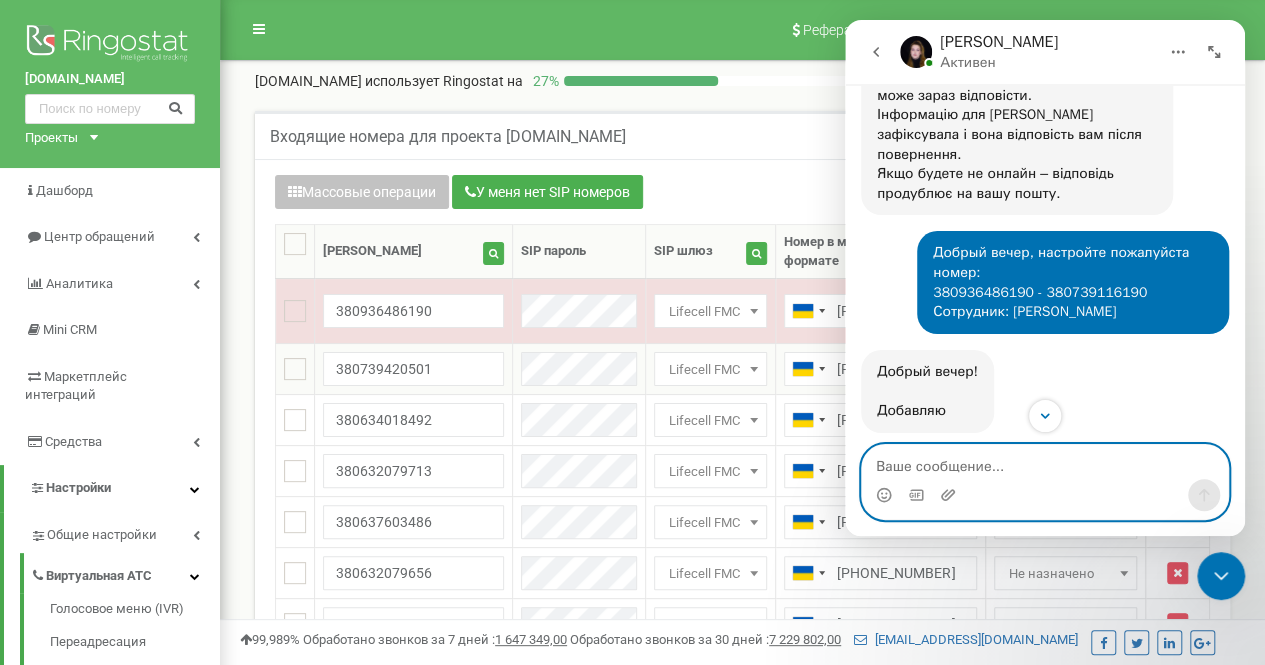 paste on "380936486190 - 380739116190" 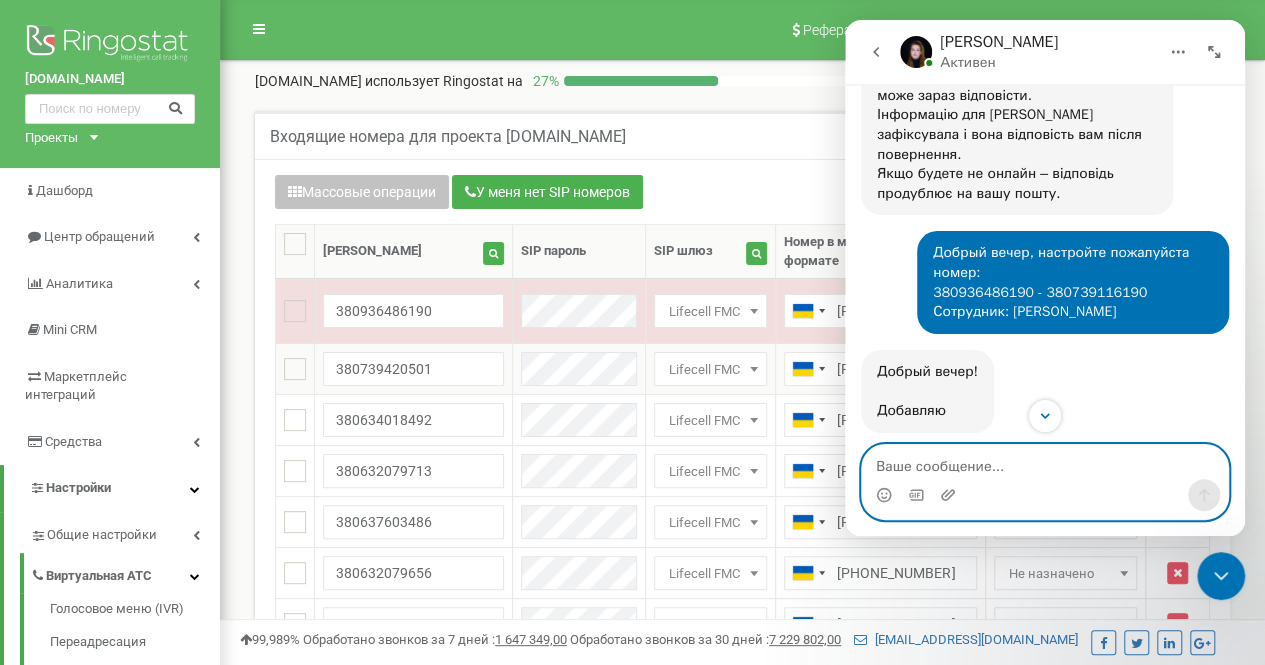 type on "380936486190 - 380739116190" 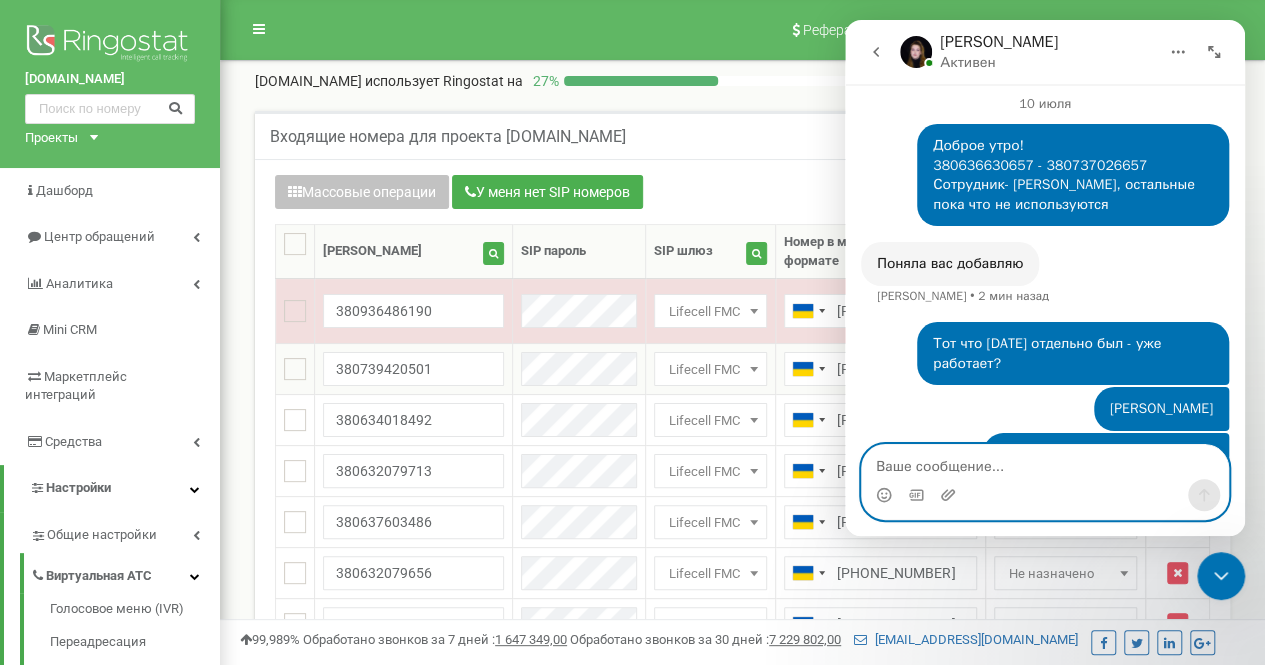 scroll, scrollTop: 2944, scrollLeft: 0, axis: vertical 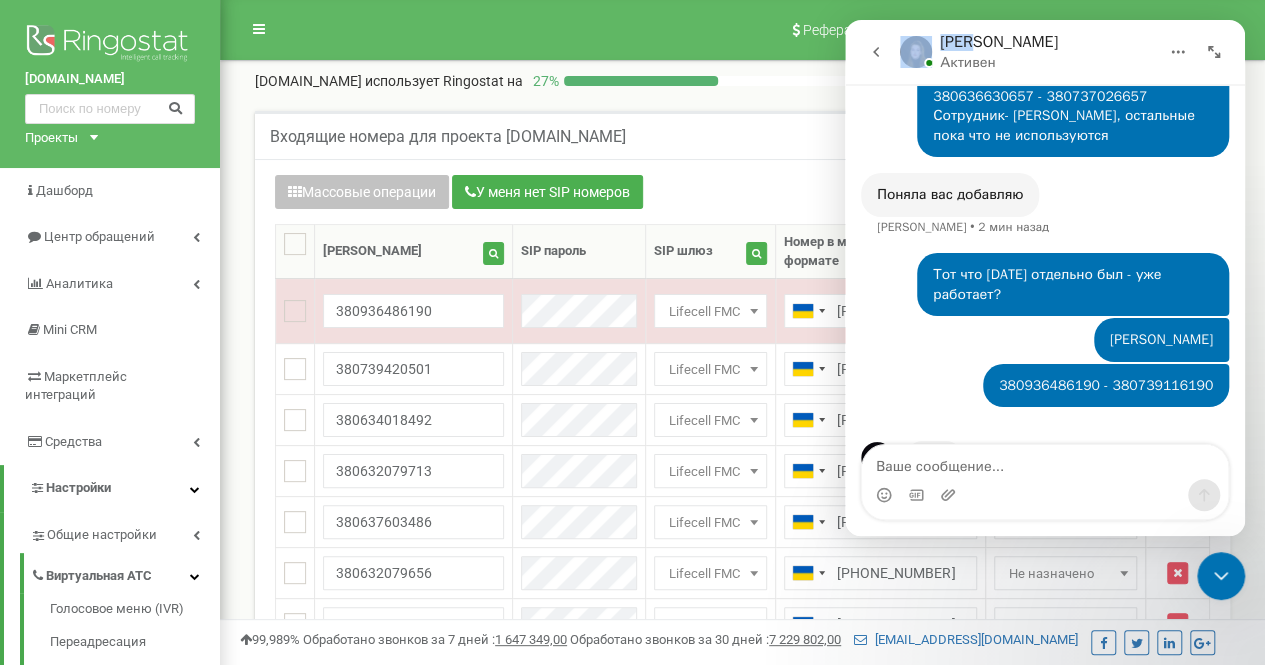 drag, startPoint x: 981, startPoint y: 37, endPoint x: 513, endPoint y: 37, distance: 468 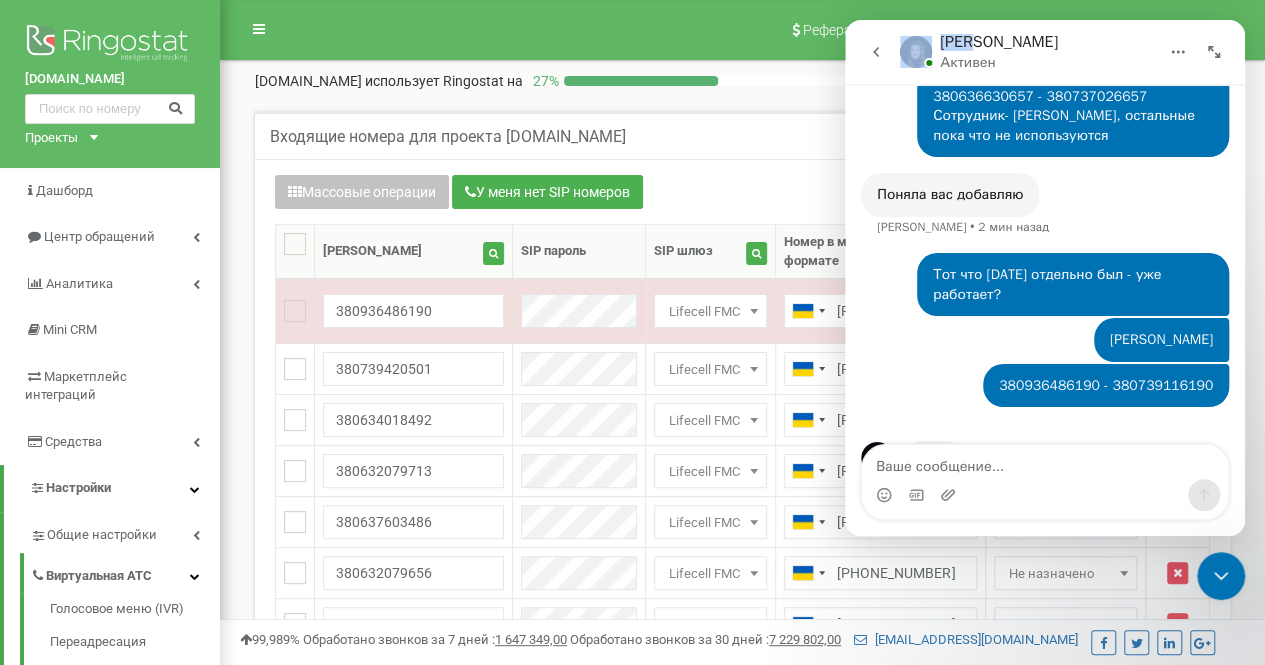 click on "Yeva Активен Ringostat каждый день помогает бизнесу эффективнее управлять рекламными бюджетами и оптимизировать бизнес-процессы.
Не стесняйтесь задать нам вопросы :)
8 июля Здравствуйте. Хочу активировать номера по контракту. Вот настройки, которые мне передали в lifecell: mobile - voip  380636630657 - 380737026657 380633088058 -  380738818058 380633088063 - 380730488063 Виталий    •   2 дн. назад Мы ответим здесь и по электронной почте: ✉️  ncase.office@gmail.com Среднее время ответа 🕒  менее 1 минуты Fin    •   2 дн. назад Здравствуйте! Чтобы активировать номера по контракту, выполните, пожалуйста, следующие шаги:" 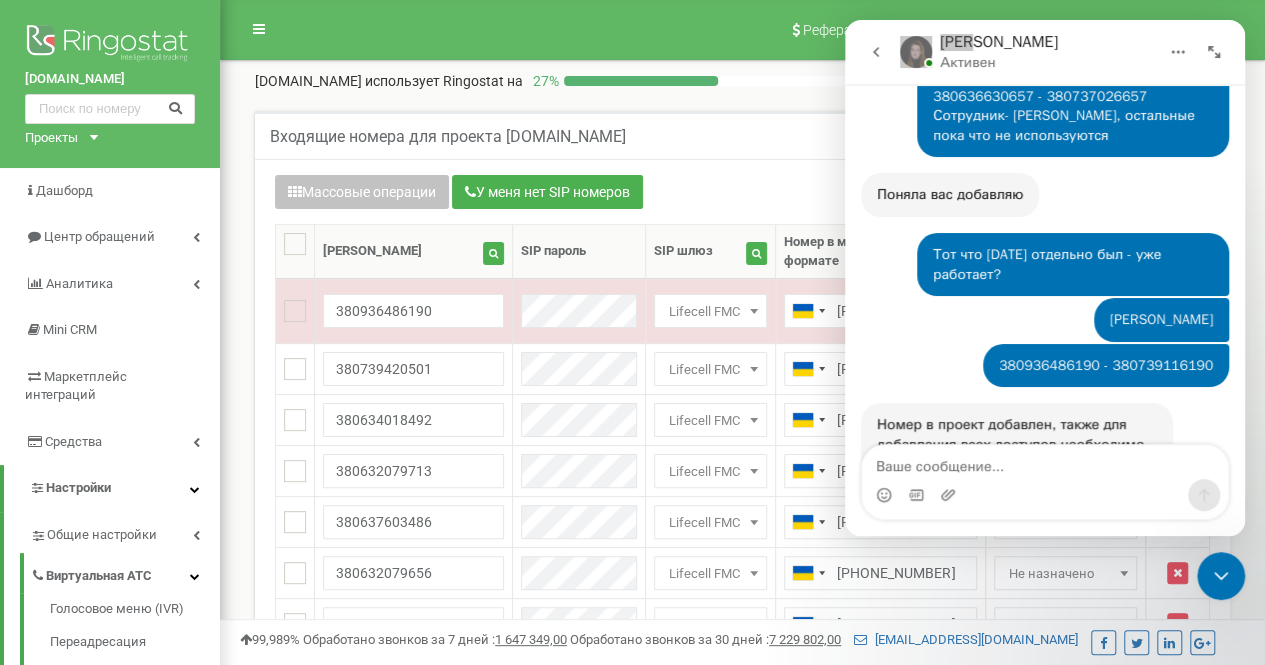 scroll, scrollTop: 2966, scrollLeft: 0, axis: vertical 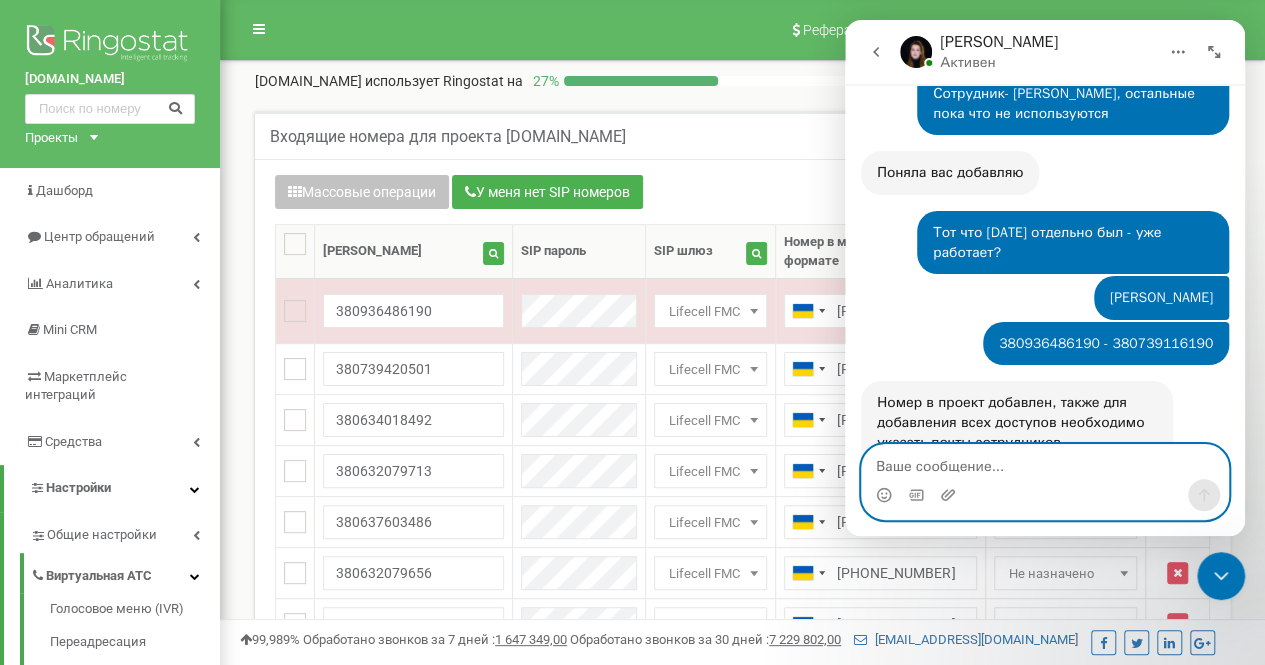 click at bounding box center (1045, 462) 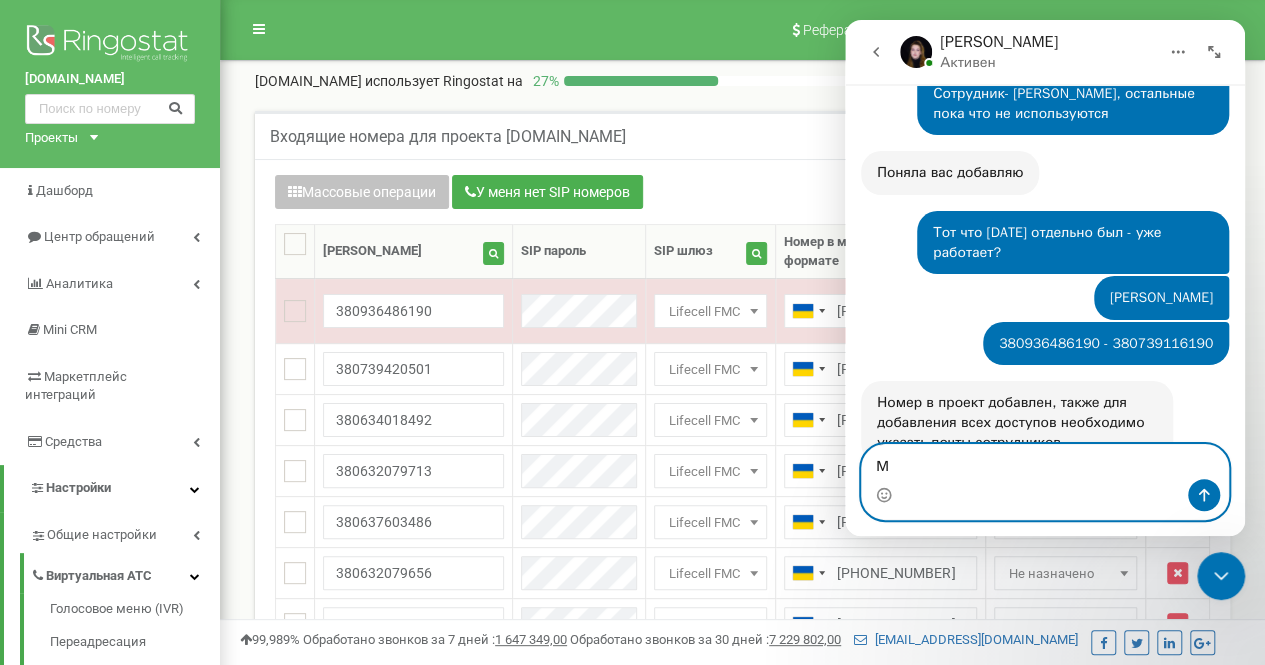 click on "М" at bounding box center (1045, 462) 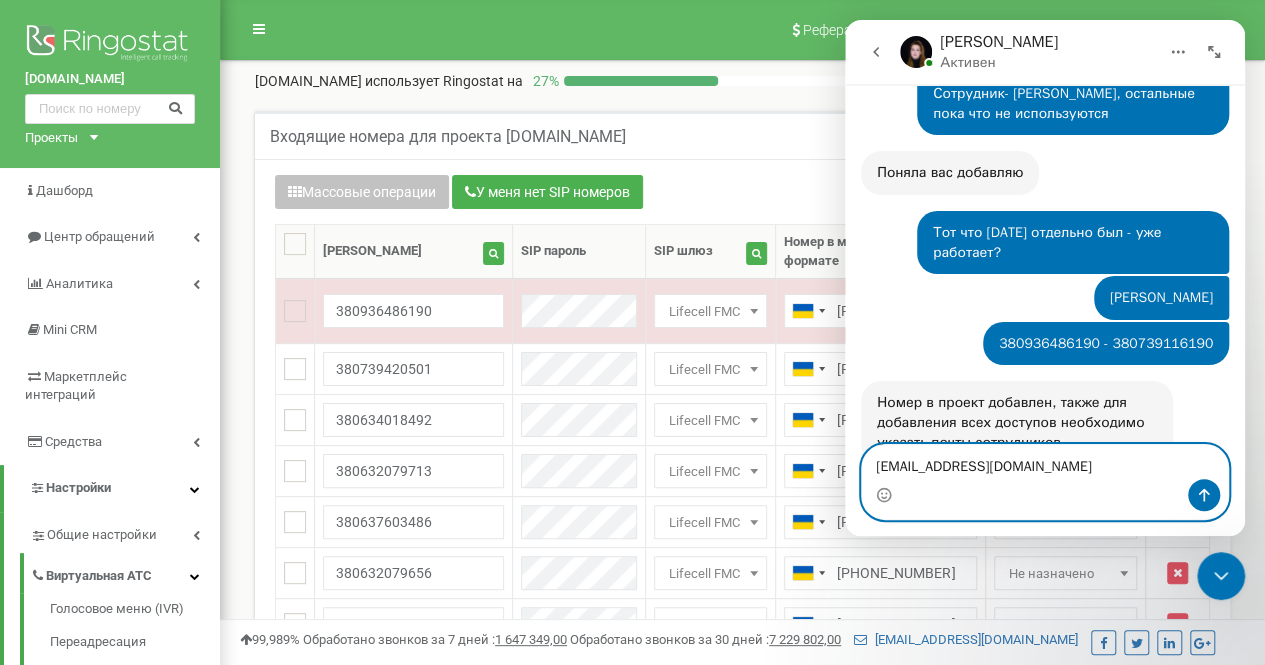 drag, startPoint x: 877, startPoint y: 468, endPoint x: 914, endPoint y: 475, distance: 37.65634 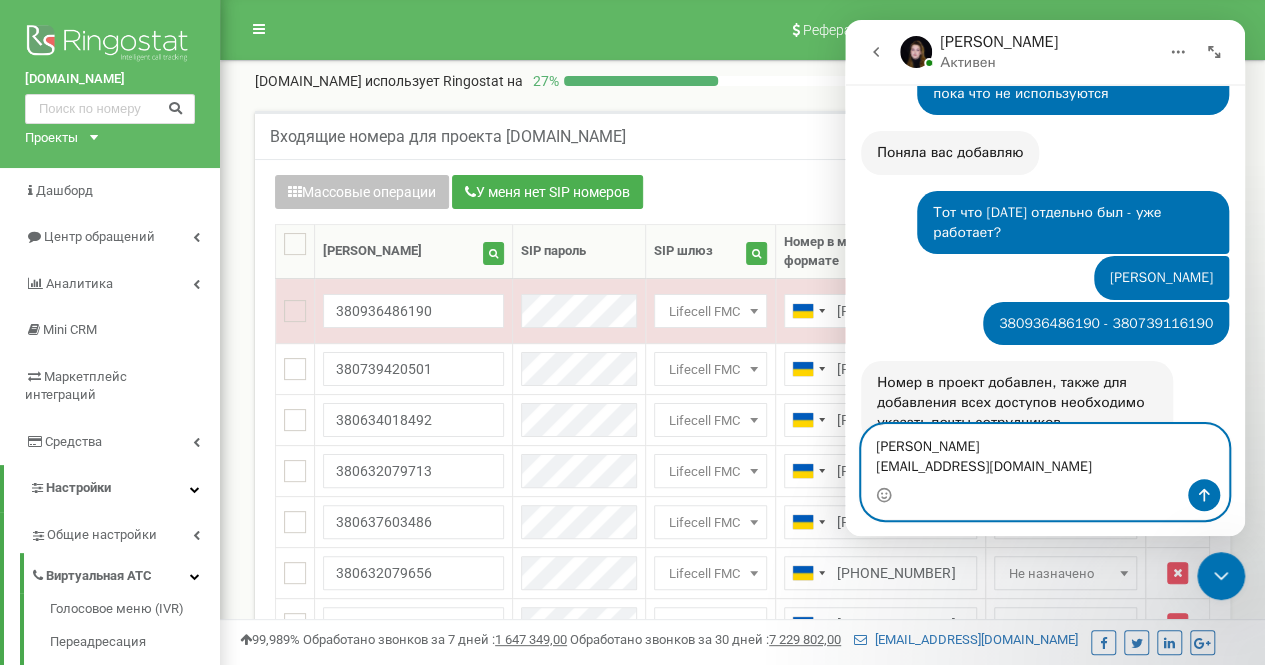 type on "Пизняк:
ncars.piznyak@gmail.com" 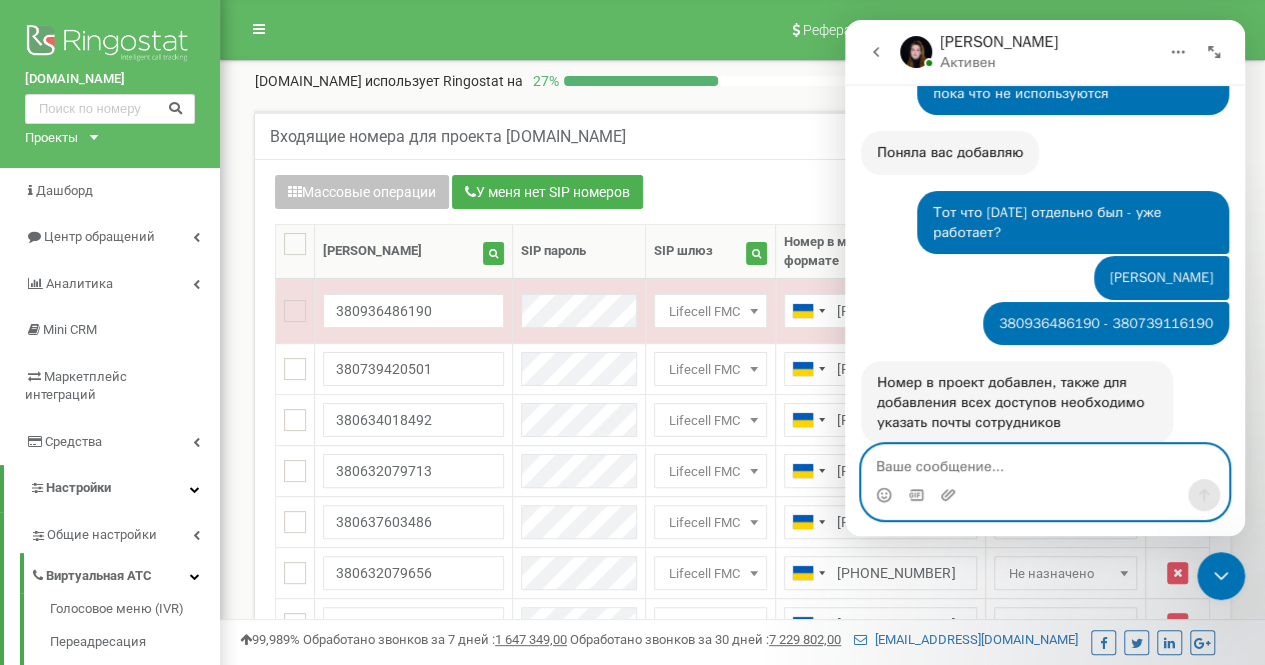 scroll, scrollTop: 3046, scrollLeft: 0, axis: vertical 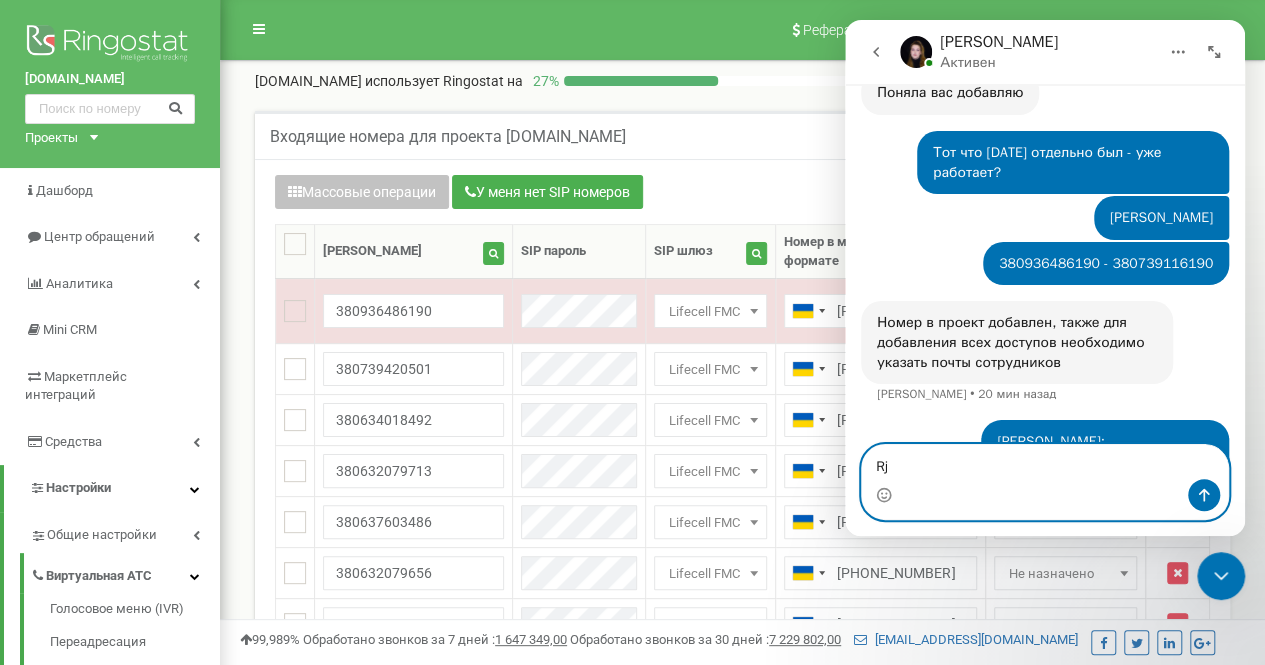 type on "R" 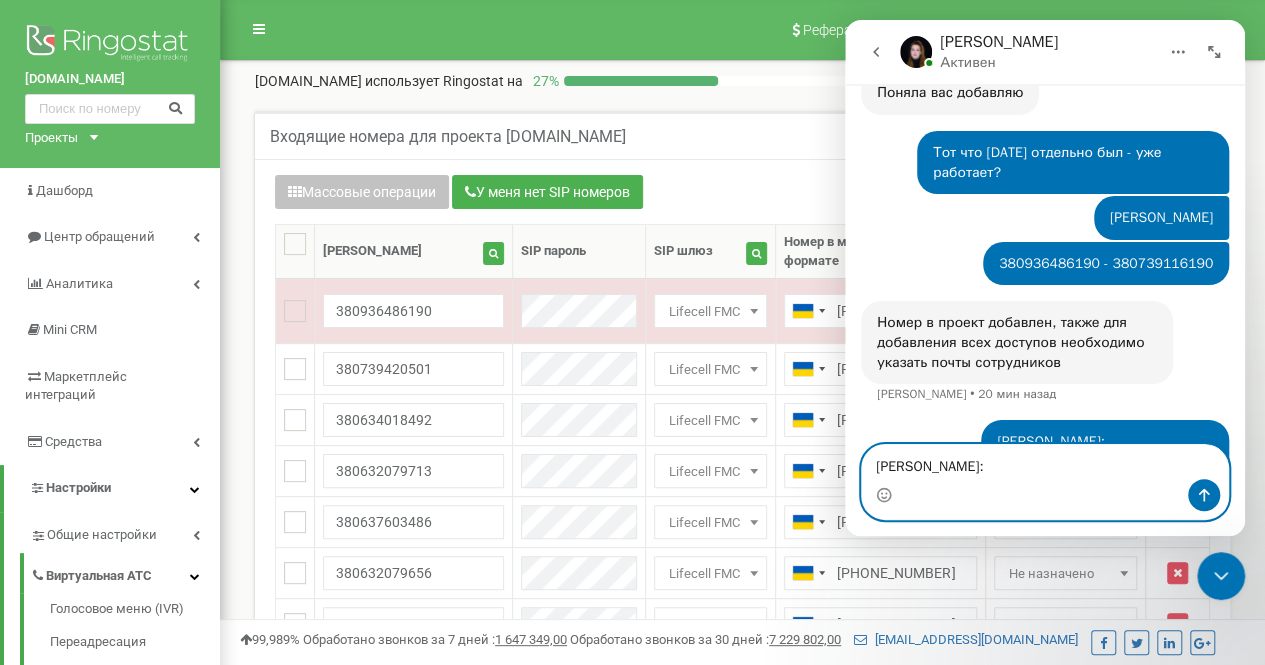 scroll, scrollTop: 3066, scrollLeft: 0, axis: vertical 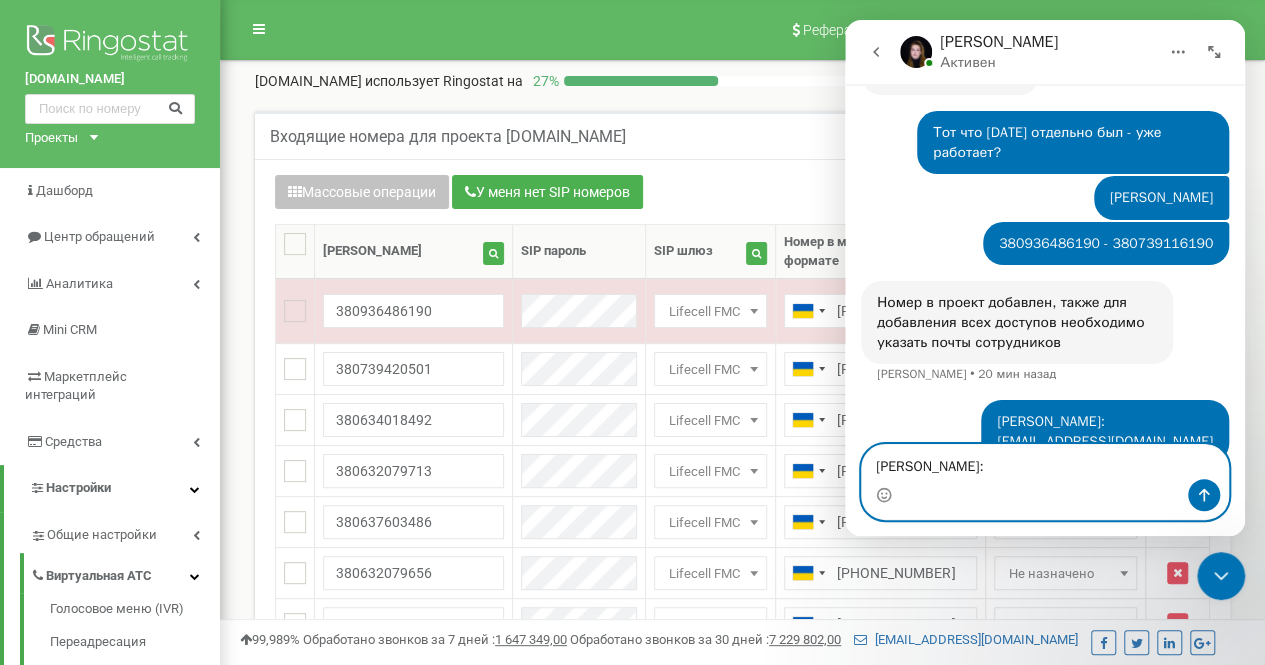 paste on "[EMAIL_ADDRESS][DOMAIN_NAME]" 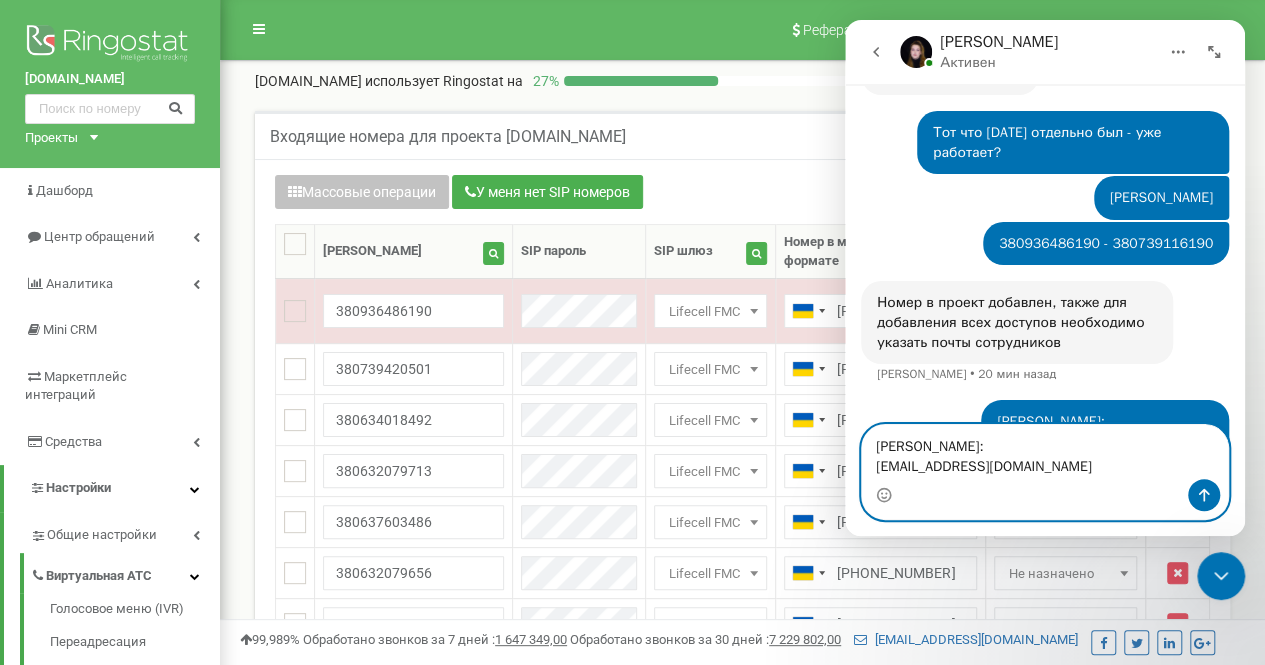 type 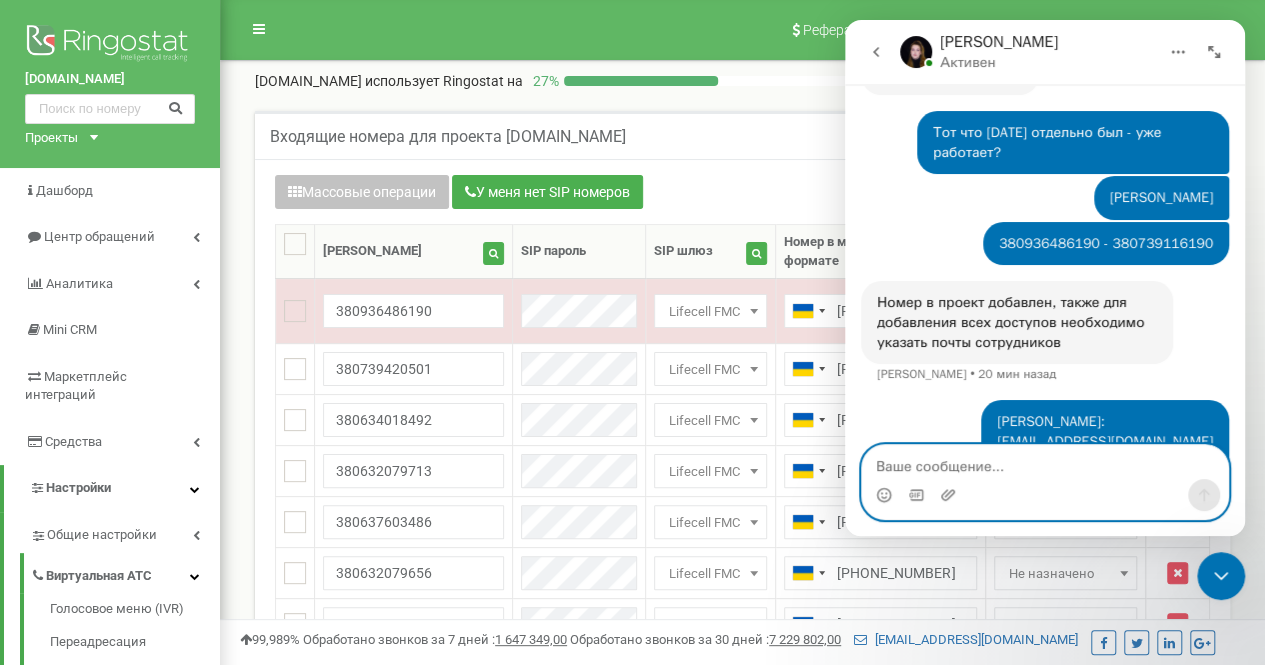 scroll, scrollTop: 3111, scrollLeft: 0, axis: vertical 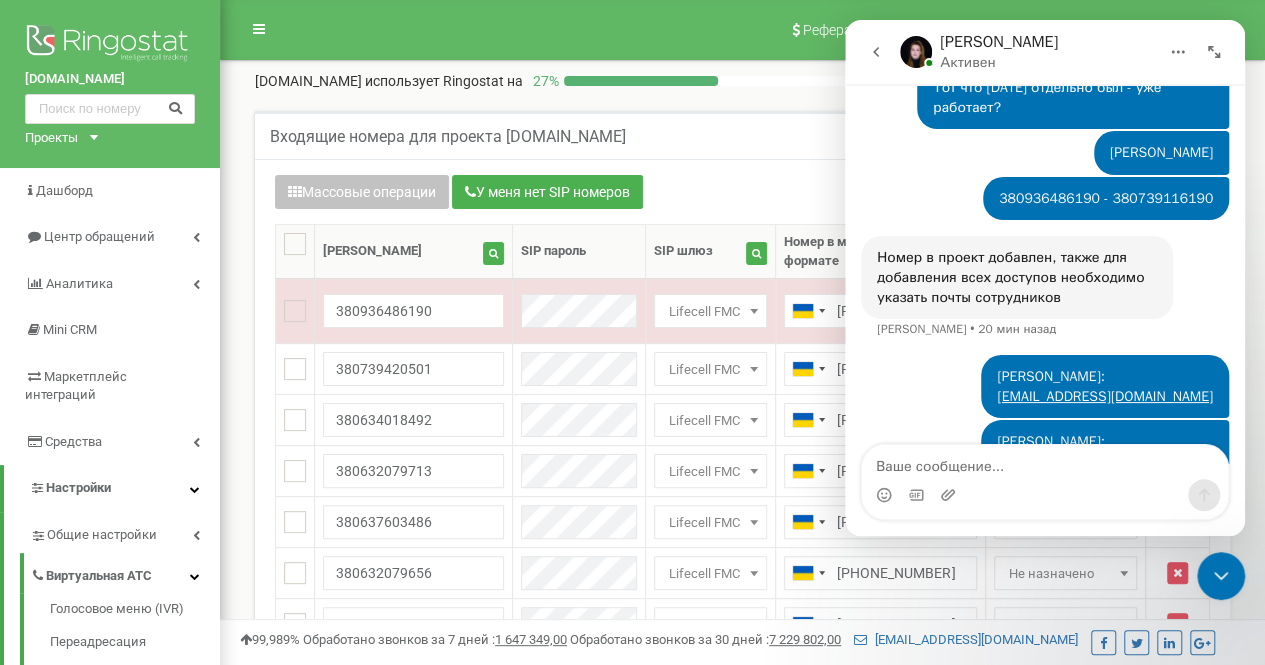 click 